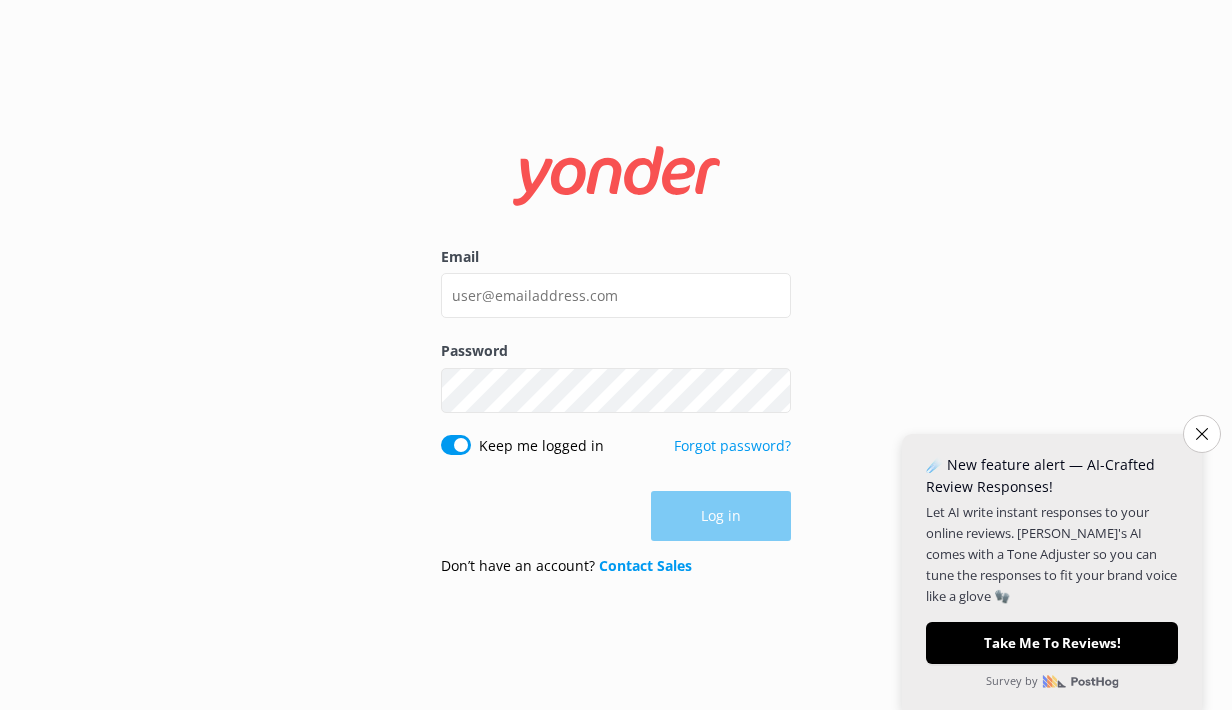 scroll, scrollTop: 0, scrollLeft: 0, axis: both 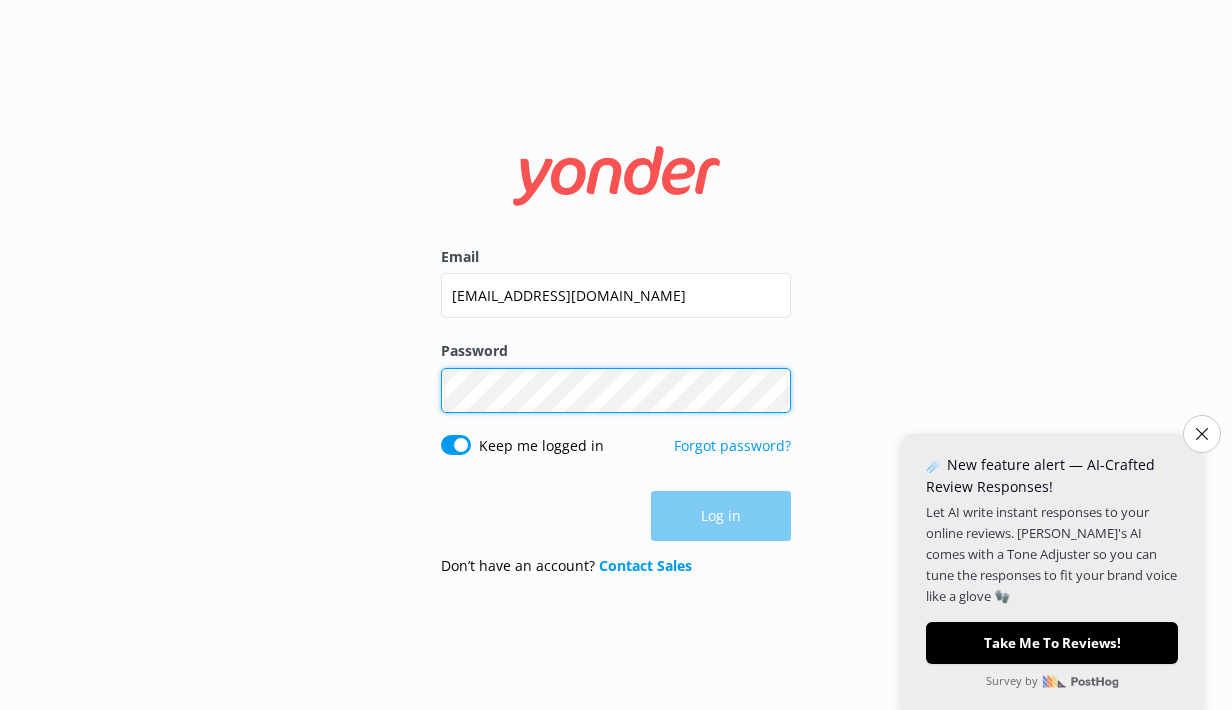 click on "Log in" at bounding box center (721, 516) 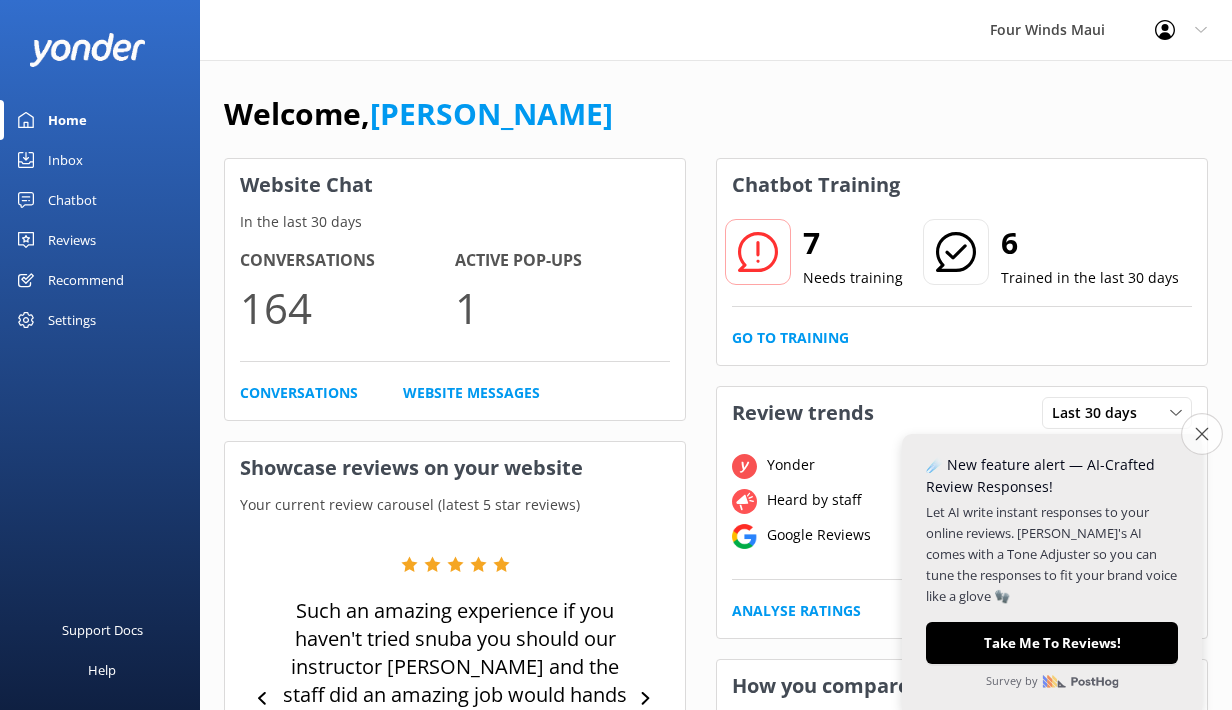 click on "Close survey" 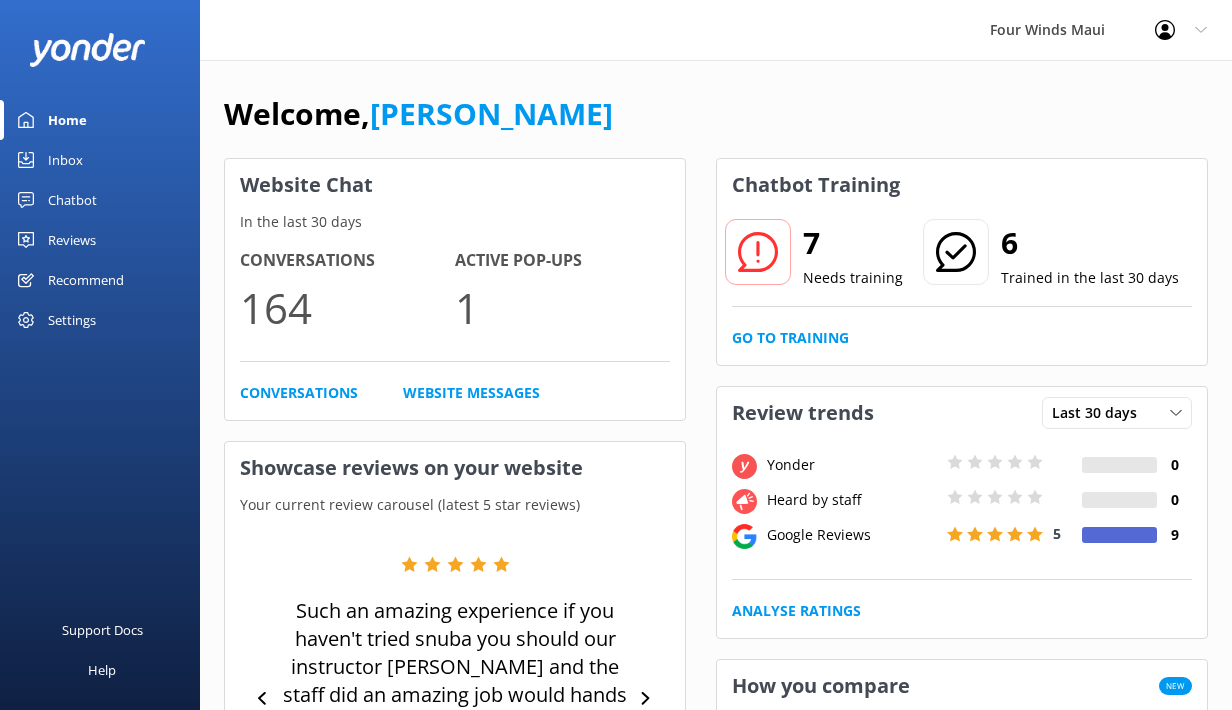 click on "Inbox" at bounding box center [65, 160] 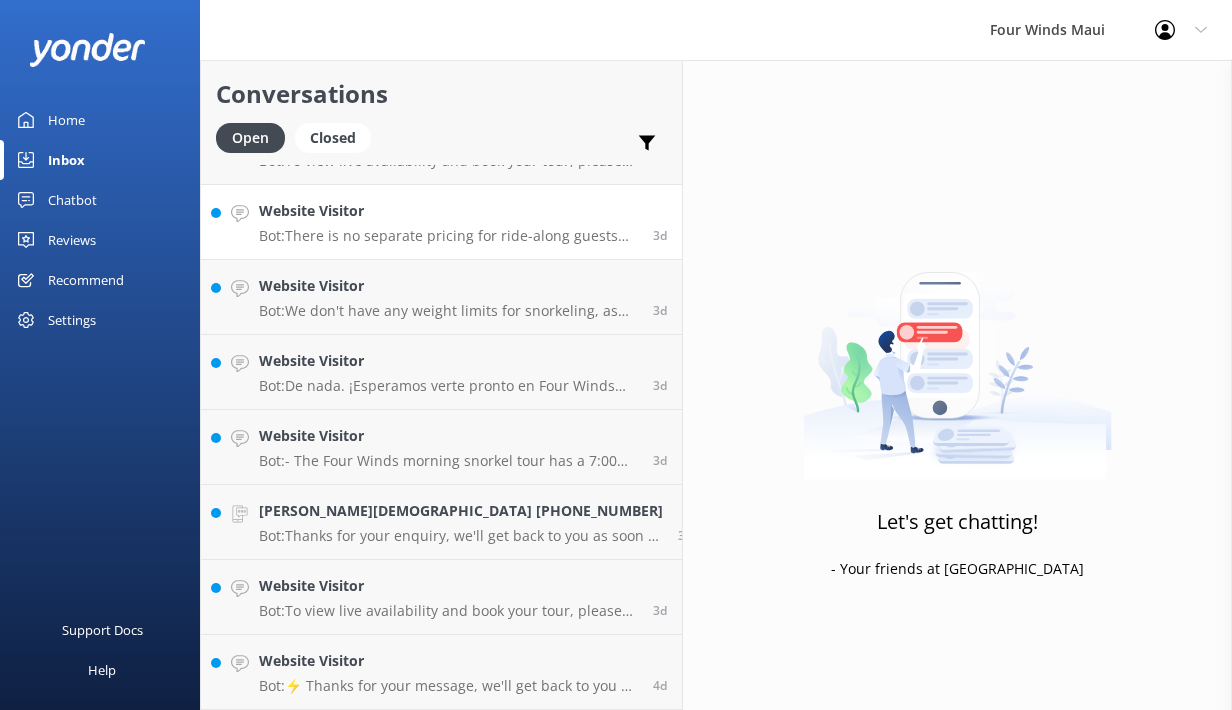 scroll, scrollTop: 1330, scrollLeft: 0, axis: vertical 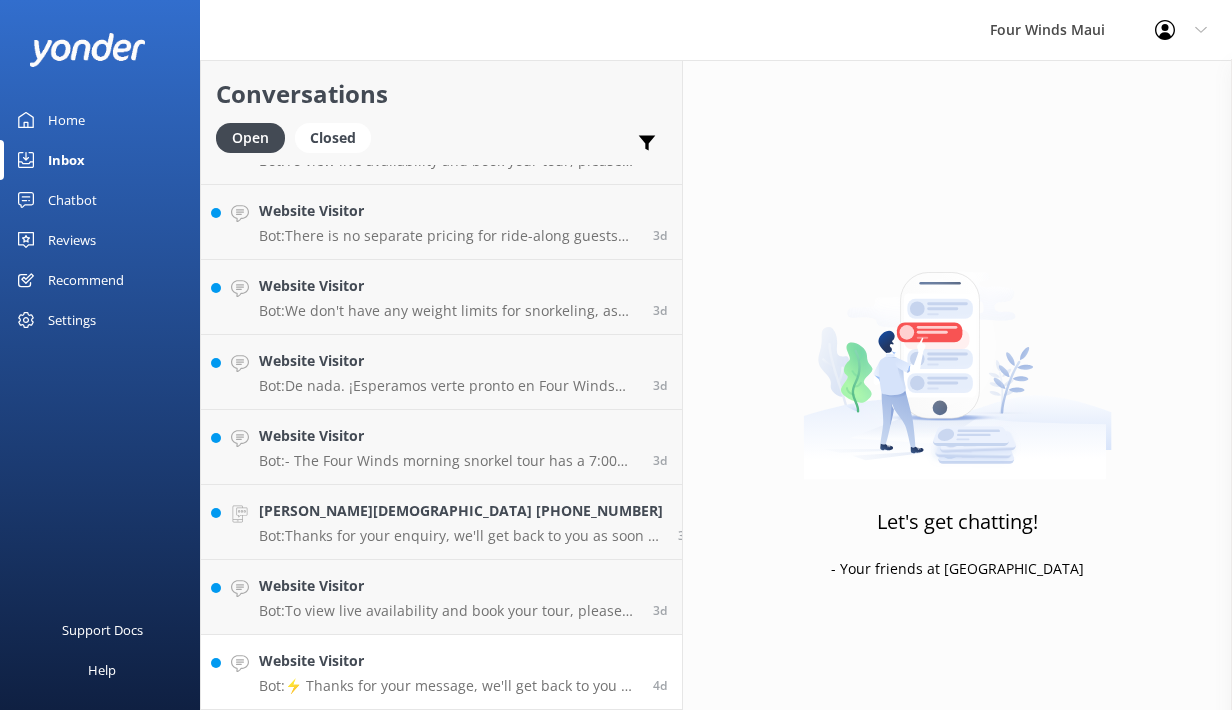 click on "Website Visitor" at bounding box center (448, 661) 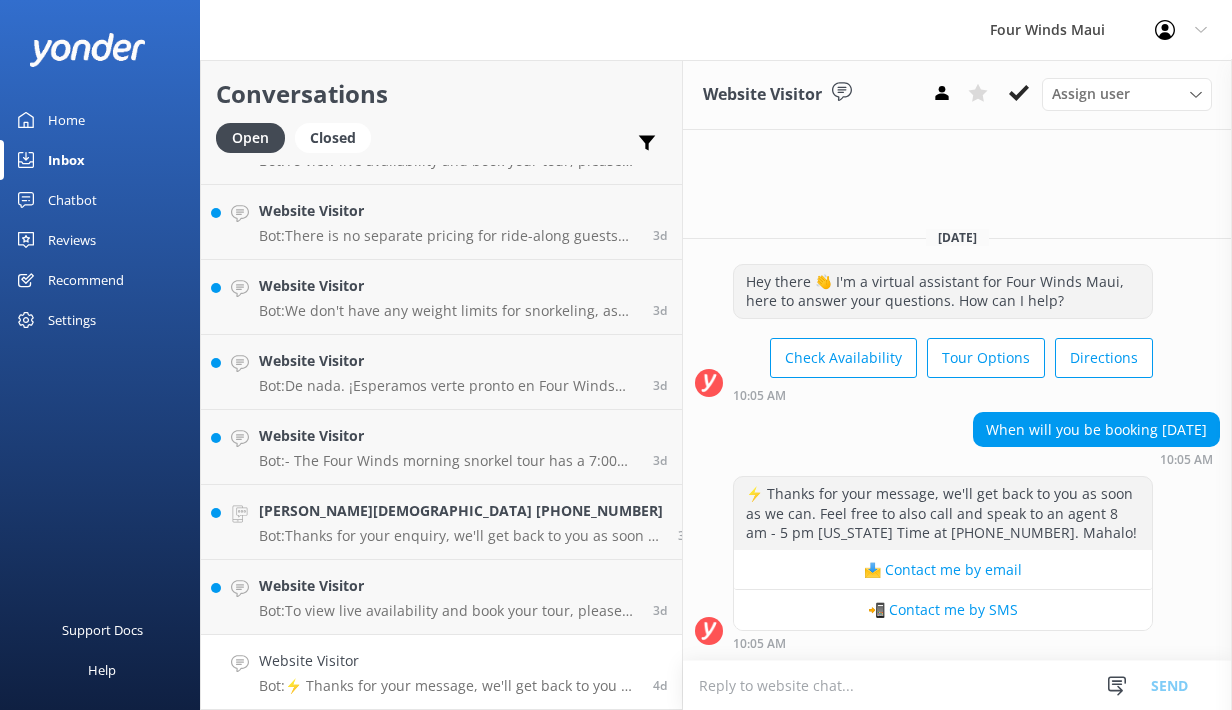 click on "Website Visitor Bot:  ⚡ Thanks for your message, we'll get back to you as soon as we can. Feel free to also call and speak to an agent 8 am - 5 pm [US_STATE] Time at [PHONE_NUMBER]. Mahalo!  4d" at bounding box center [441, 672] 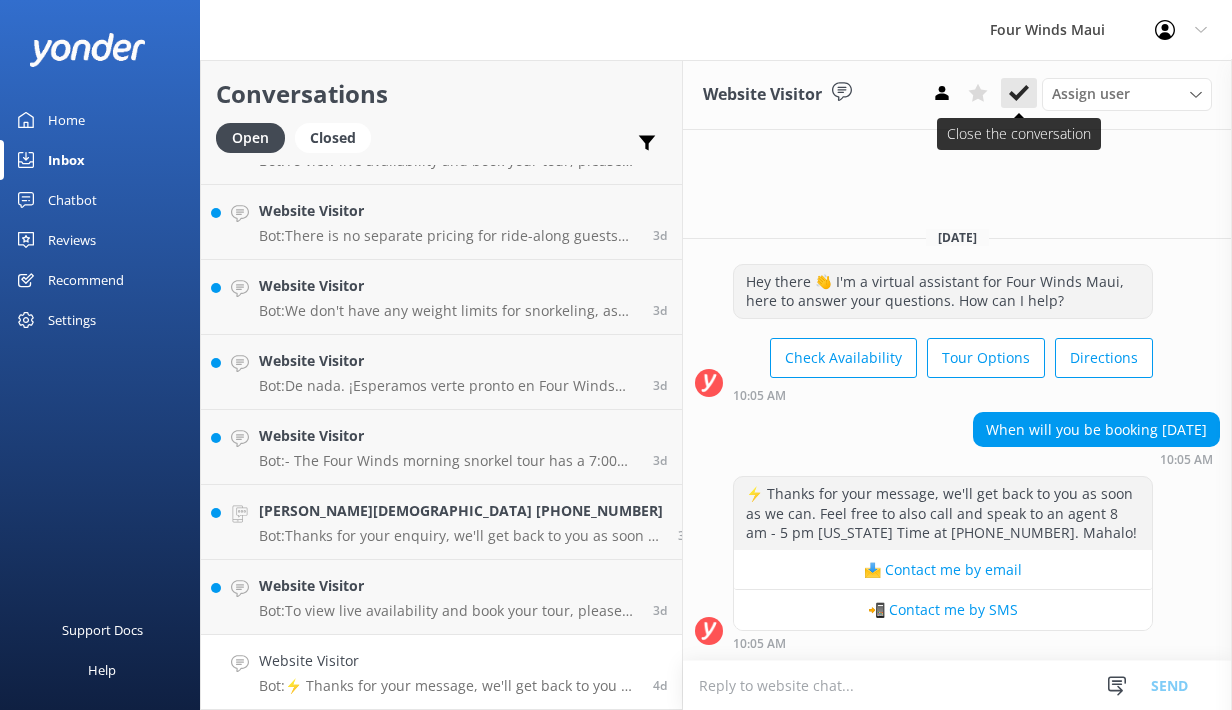 click at bounding box center [1019, 93] 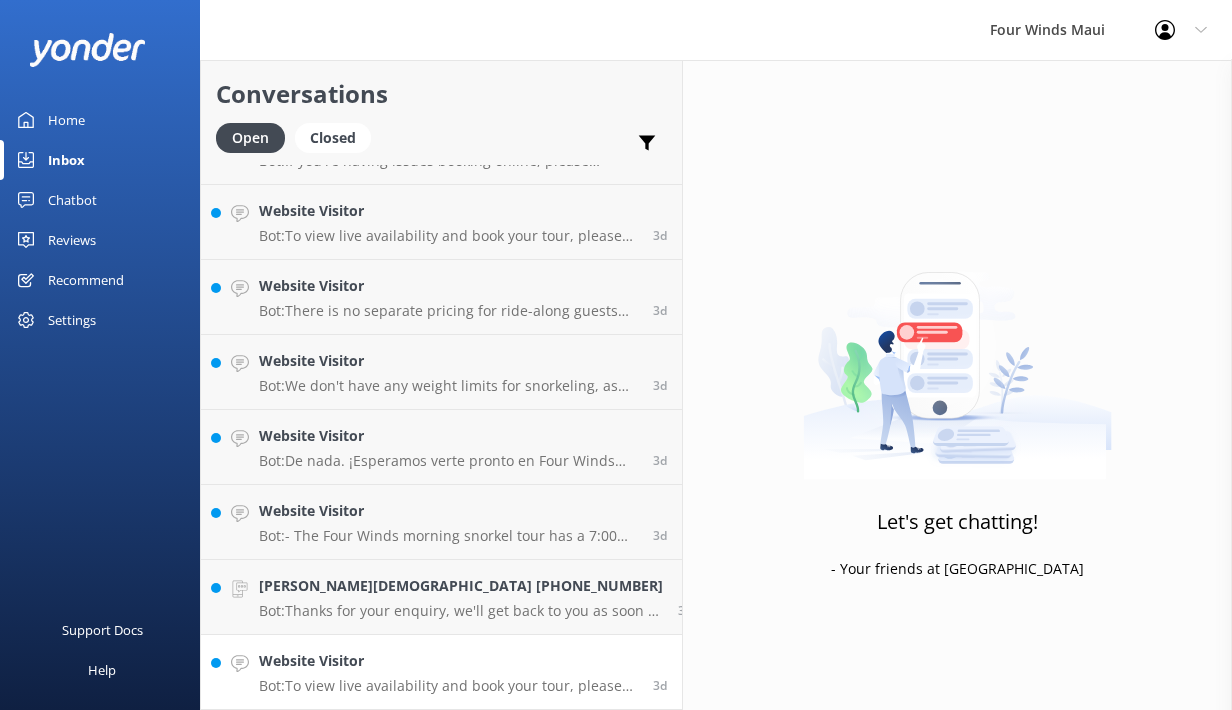 scroll, scrollTop: 1255, scrollLeft: 0, axis: vertical 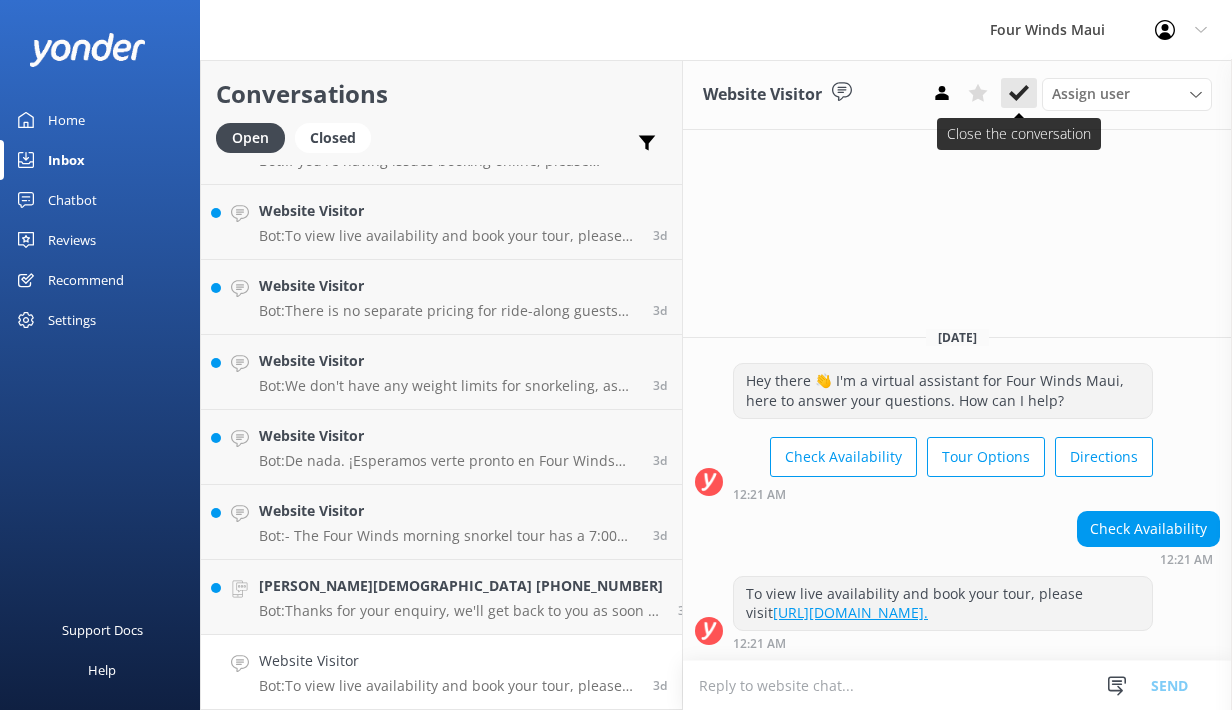 click 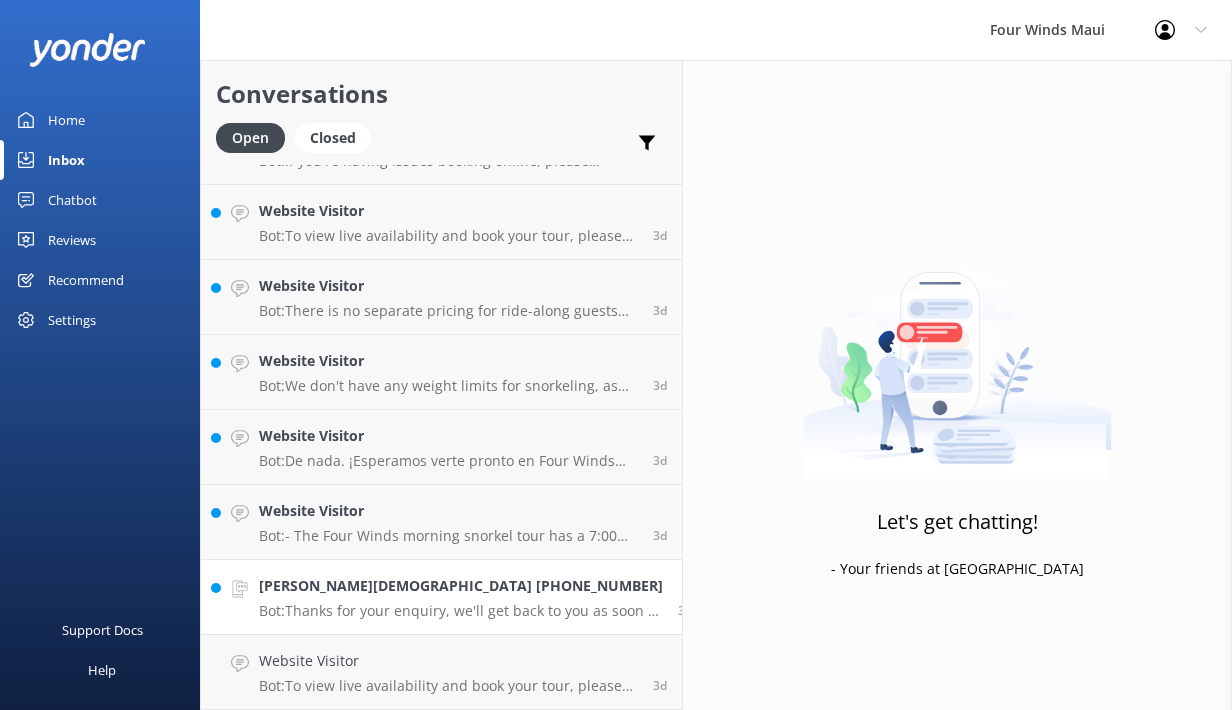 scroll, scrollTop: 1180, scrollLeft: 0, axis: vertical 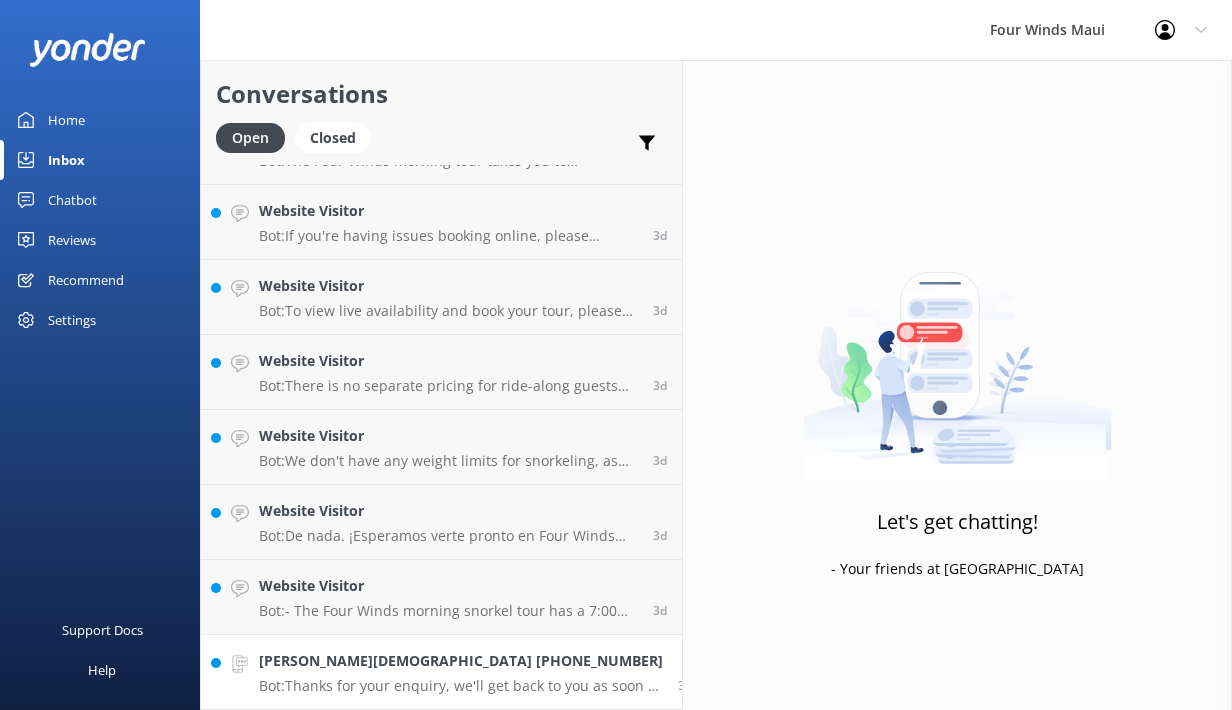 click on "[PERSON_NAME][DEMOGRAPHIC_DATA] [PHONE_NUMBER]" at bounding box center (461, 661) 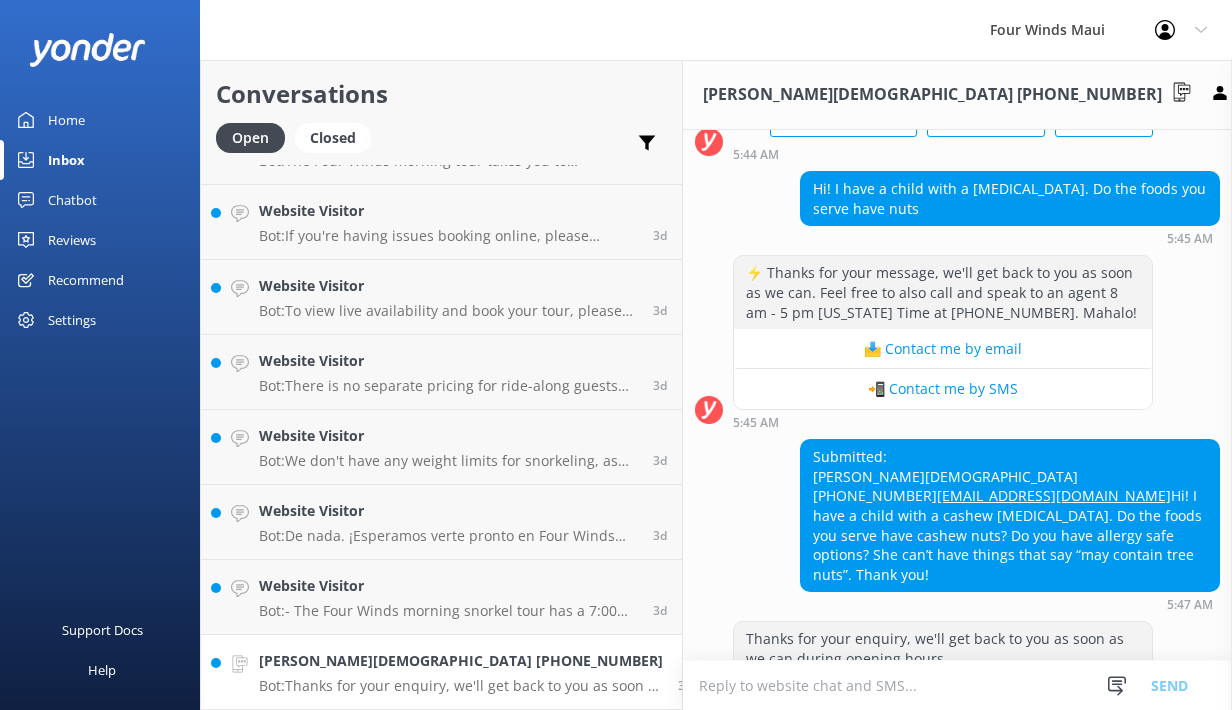 scroll, scrollTop: 175, scrollLeft: 0, axis: vertical 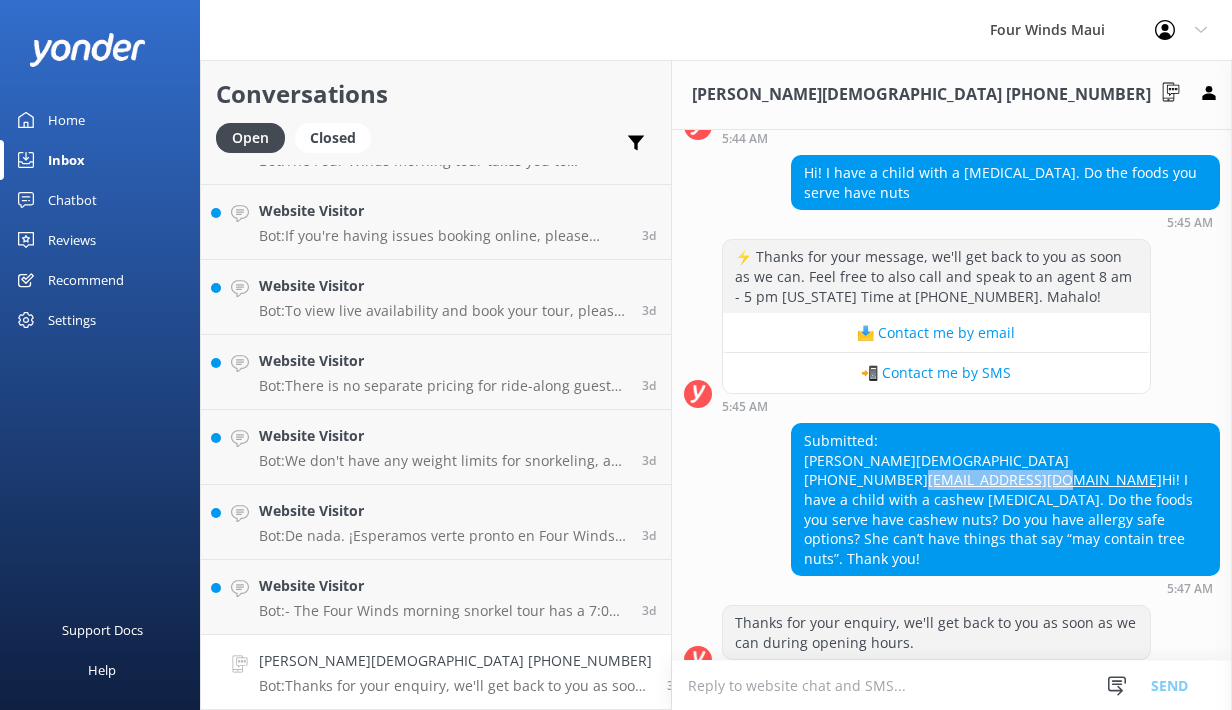 drag, startPoint x: 894, startPoint y: 473, endPoint x: 745, endPoint y: 478, distance: 149.08386 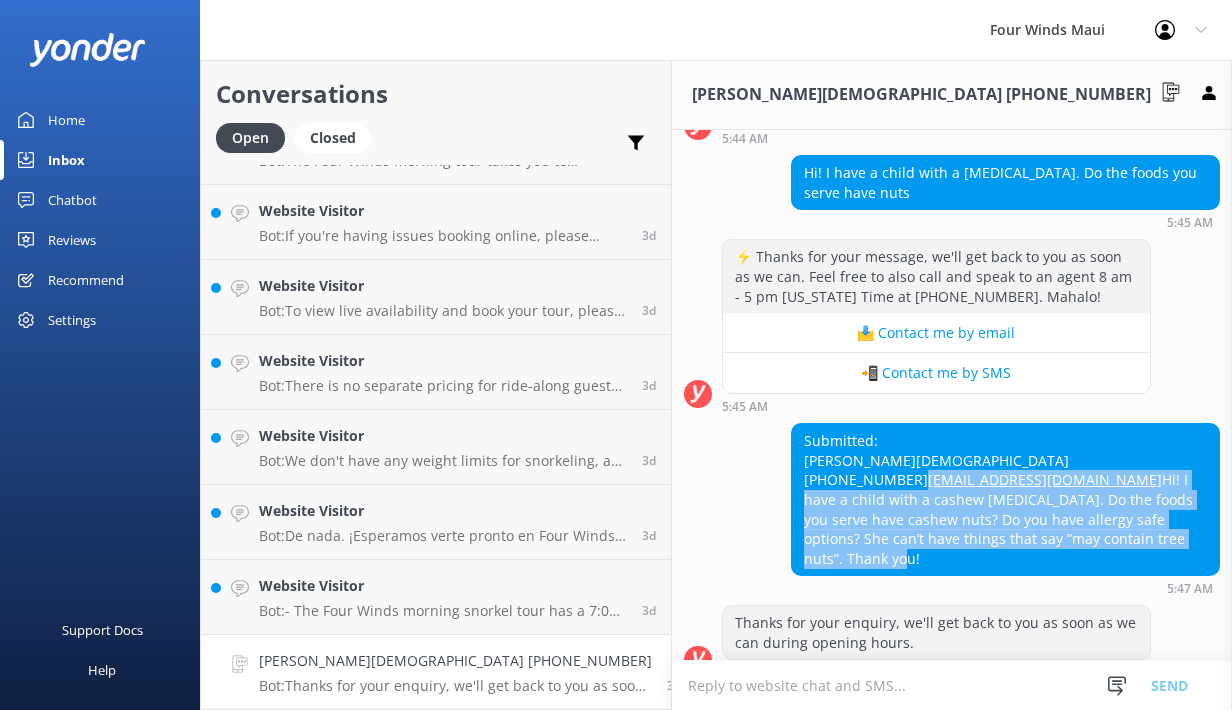 drag, startPoint x: 1117, startPoint y: 529, endPoint x: 738, endPoint y: 478, distance: 382.41602 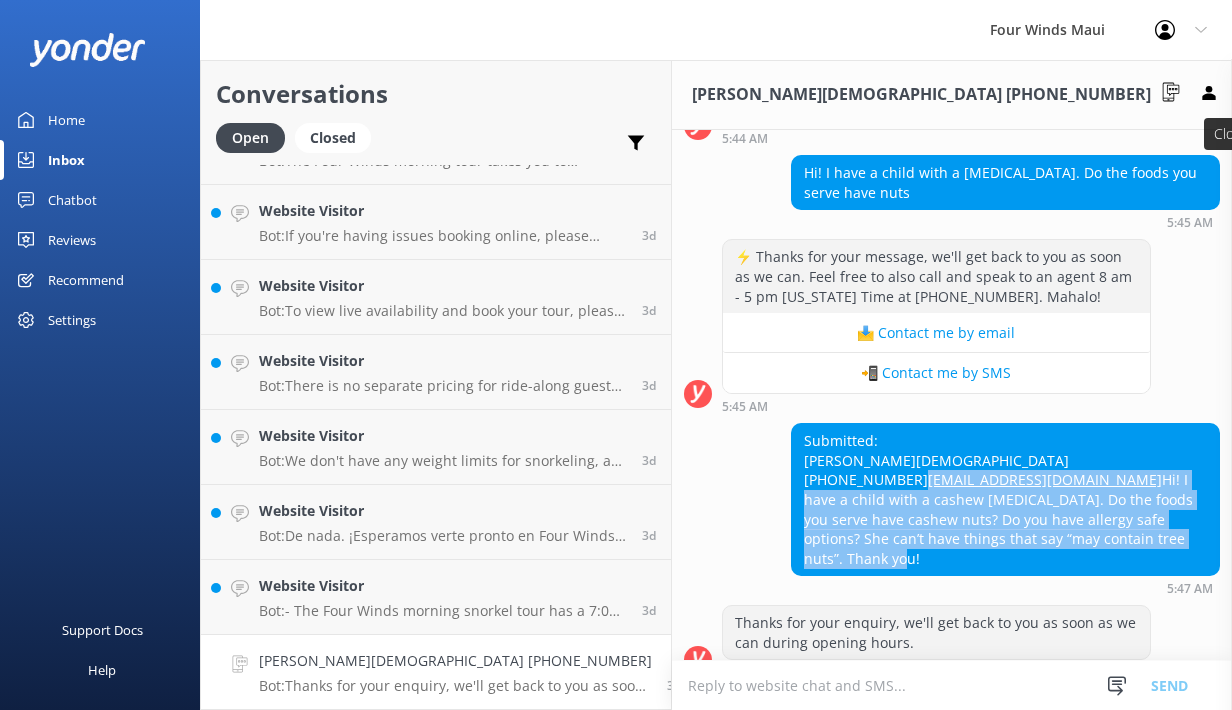 click 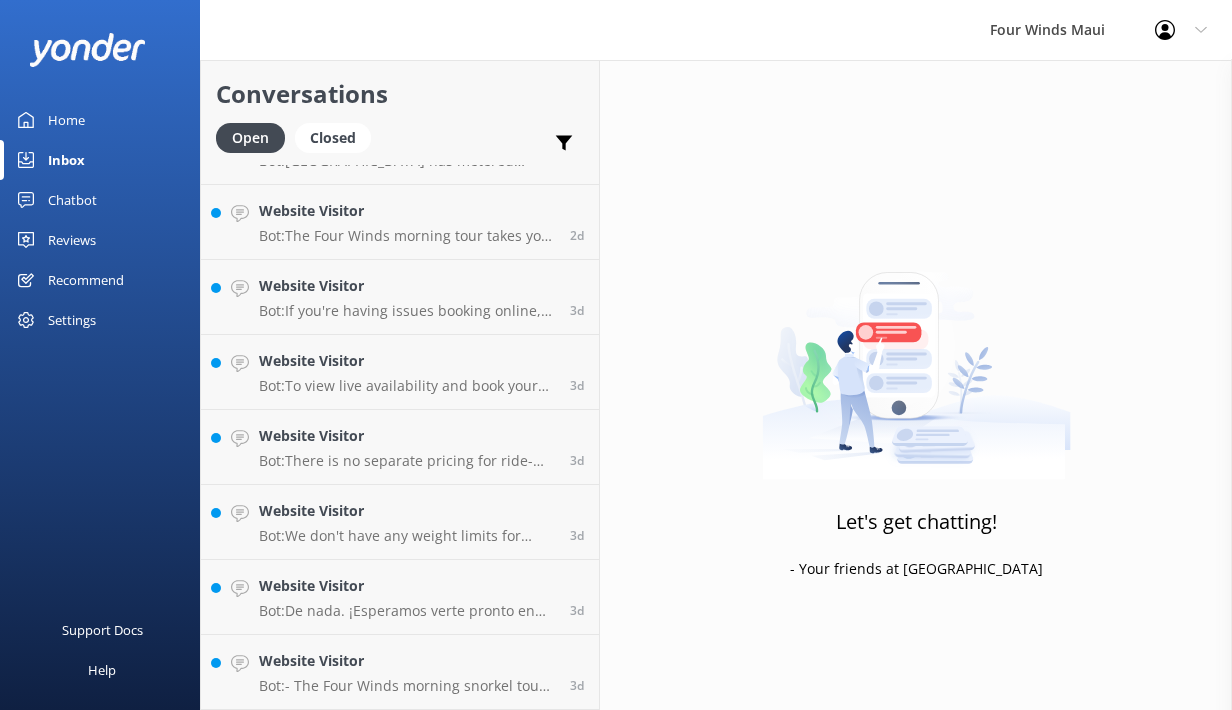 scroll, scrollTop: 1105, scrollLeft: 0, axis: vertical 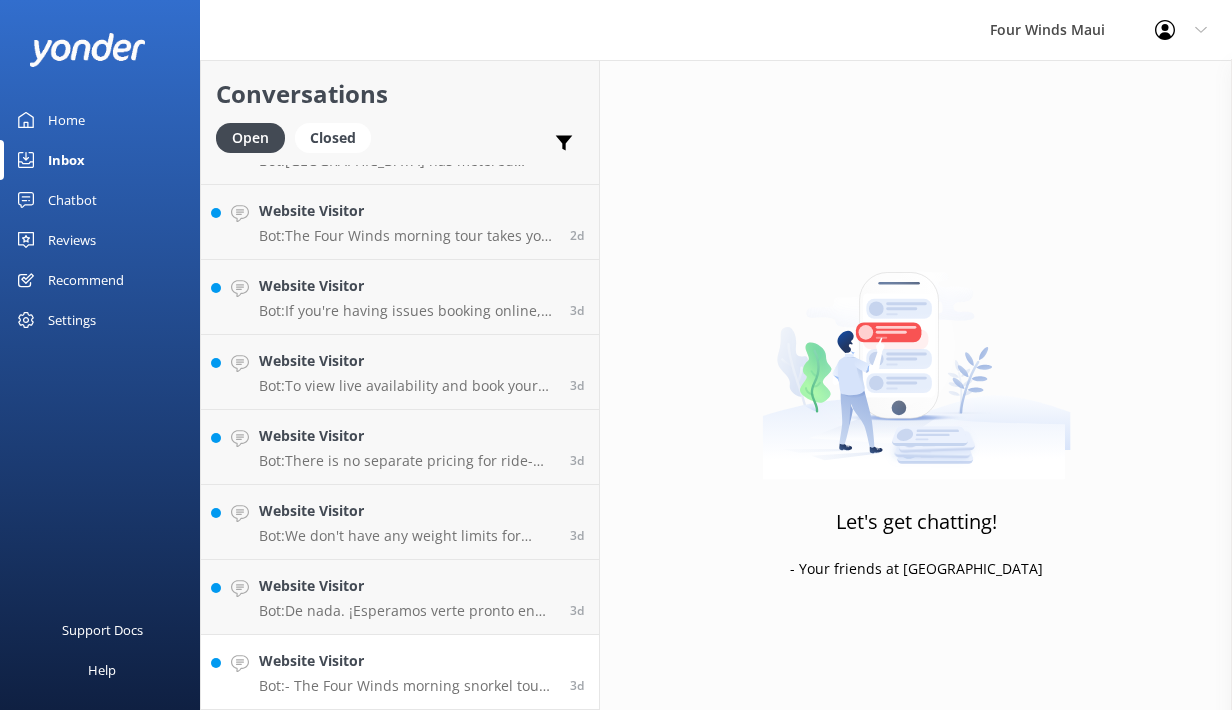click on "Website Visitor Bot:  - The Four Winds morning snorkel tour has a 7:00 am check-in time, departs at 7:30 am, and returns to the harbor by 12:30 pm.
- The Four Winds afternoon tour has a check-in time of 1:00 pm and departs at 1:30 pm, returning to [GEOGRAPHIC_DATA] by 5 pm." at bounding box center (407, 672) 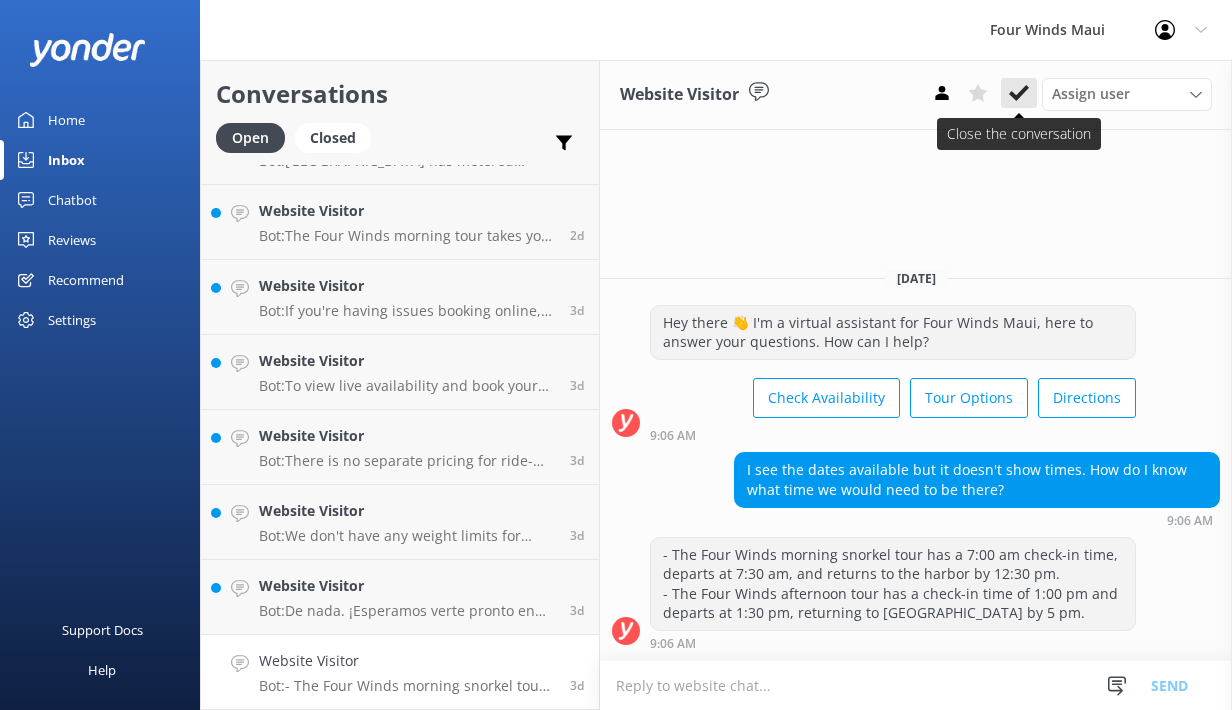 click 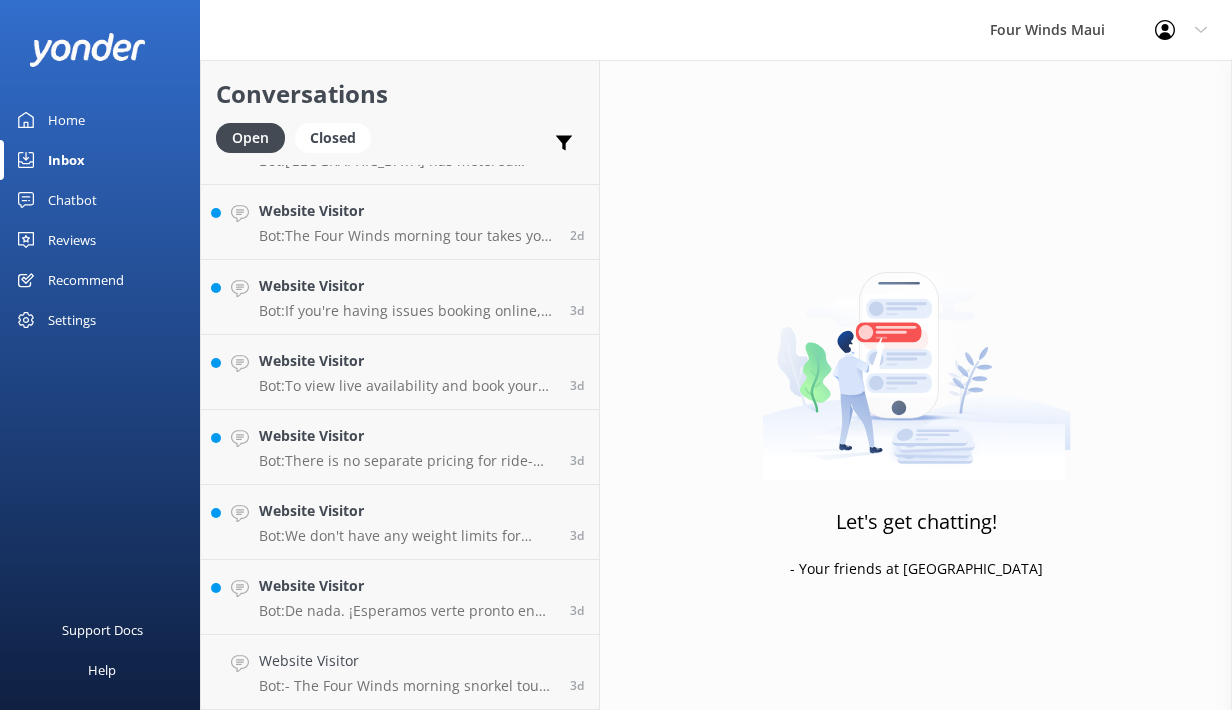 scroll, scrollTop: 1030, scrollLeft: 0, axis: vertical 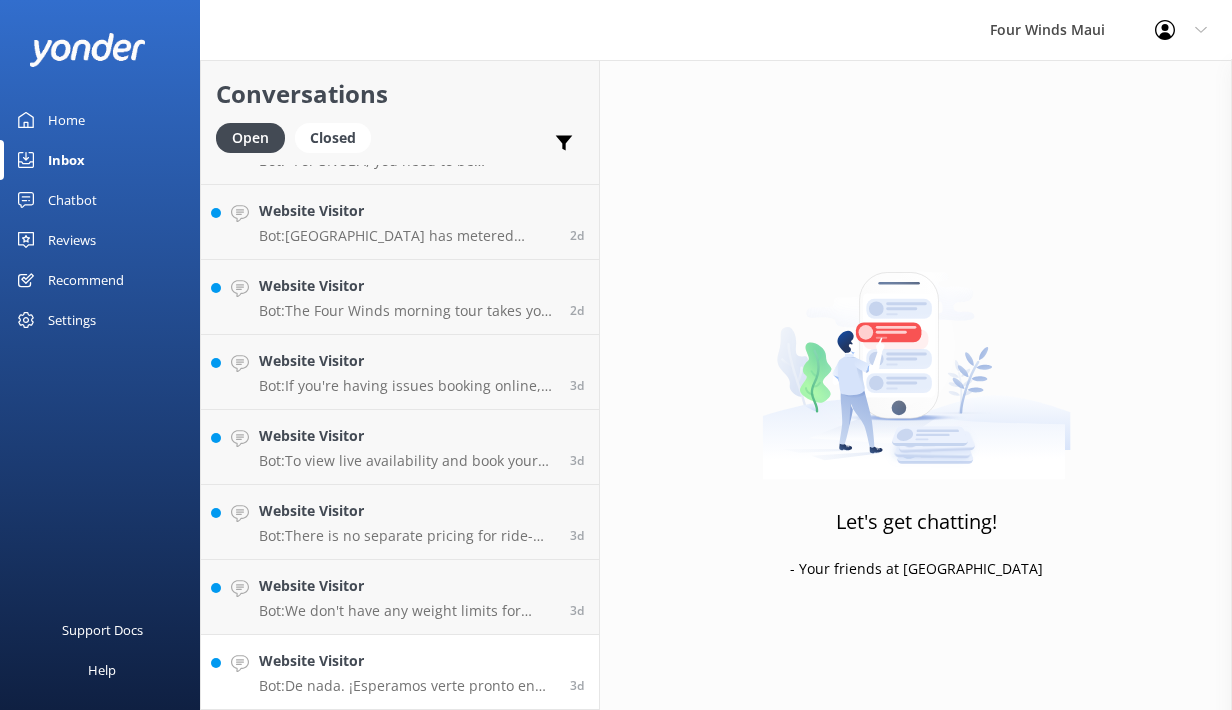 click on "Website Visitor Bot:  De nada. ¡Esperamos verte pronto en Four Winds Maui! 3d" at bounding box center [400, 672] 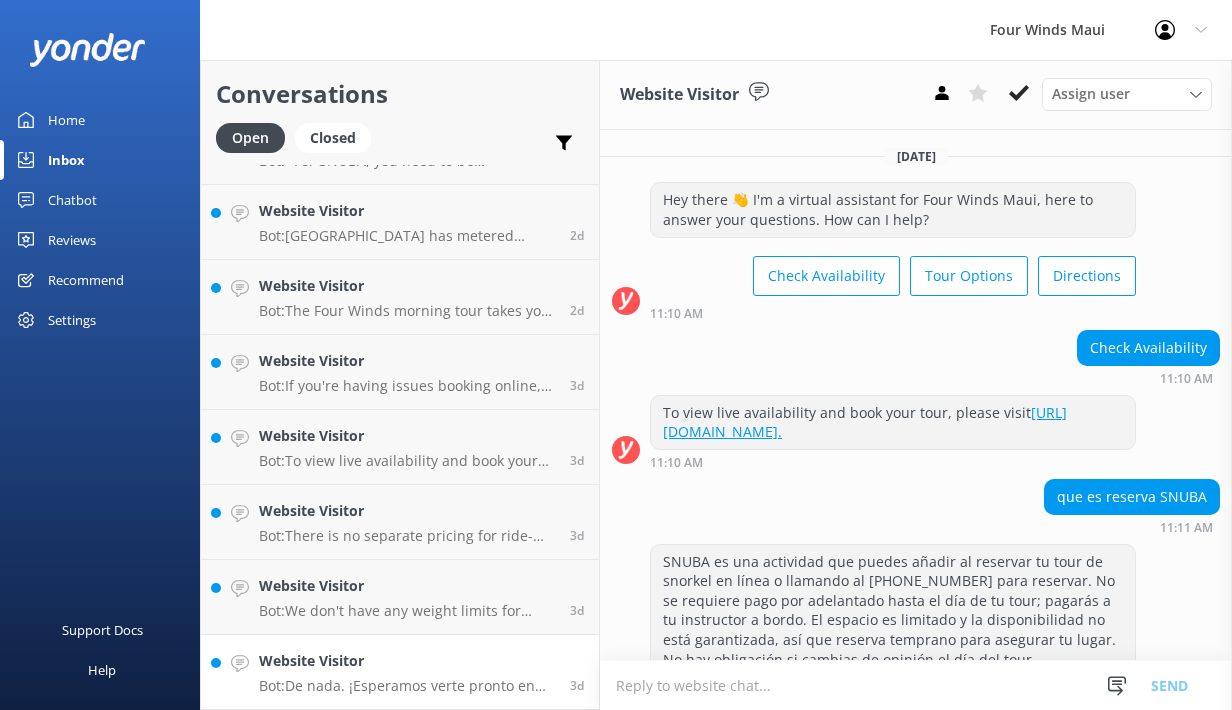 scroll, scrollTop: 313, scrollLeft: 0, axis: vertical 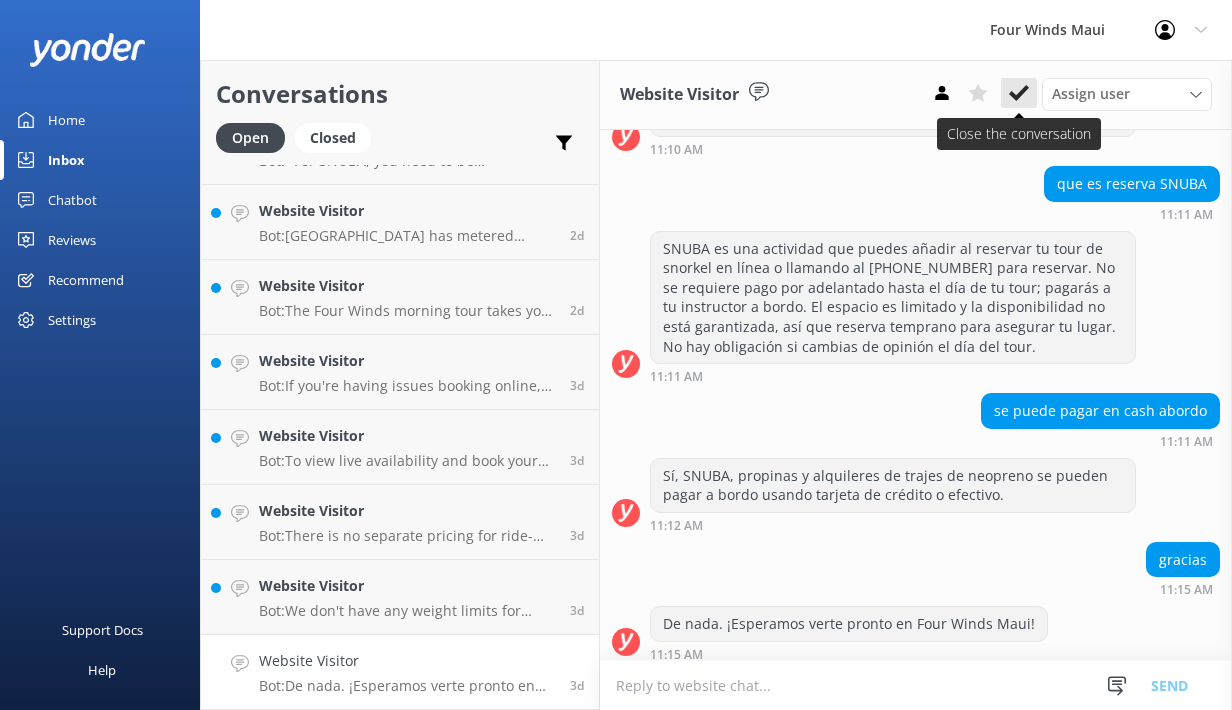 click 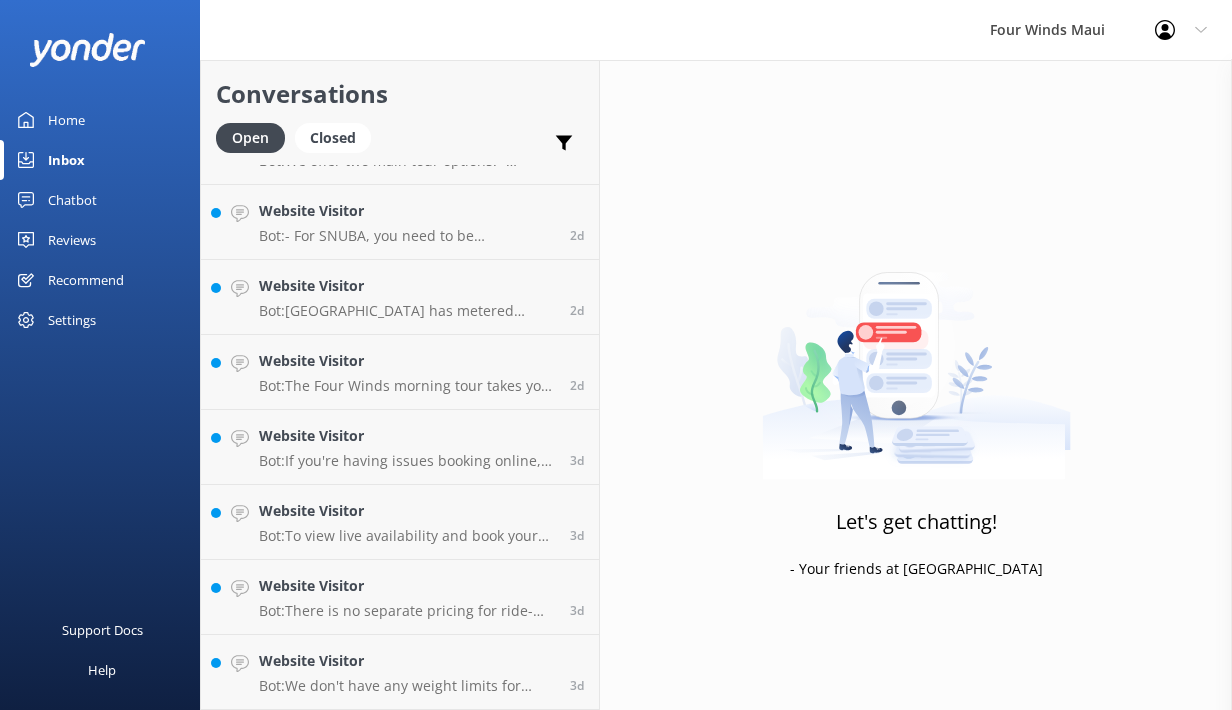 scroll, scrollTop: 955, scrollLeft: 0, axis: vertical 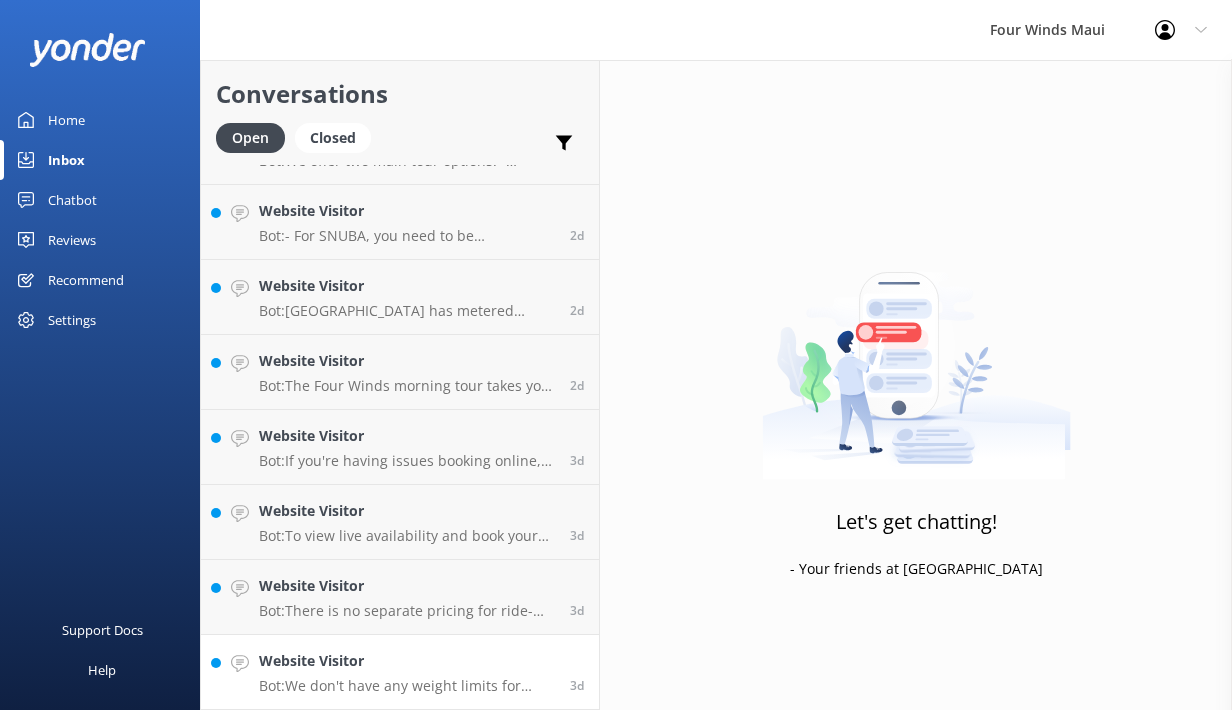 click on "Bot:  We don't have any weight limits for snorkeling, as long as you feel comfortable in the water." at bounding box center [407, 686] 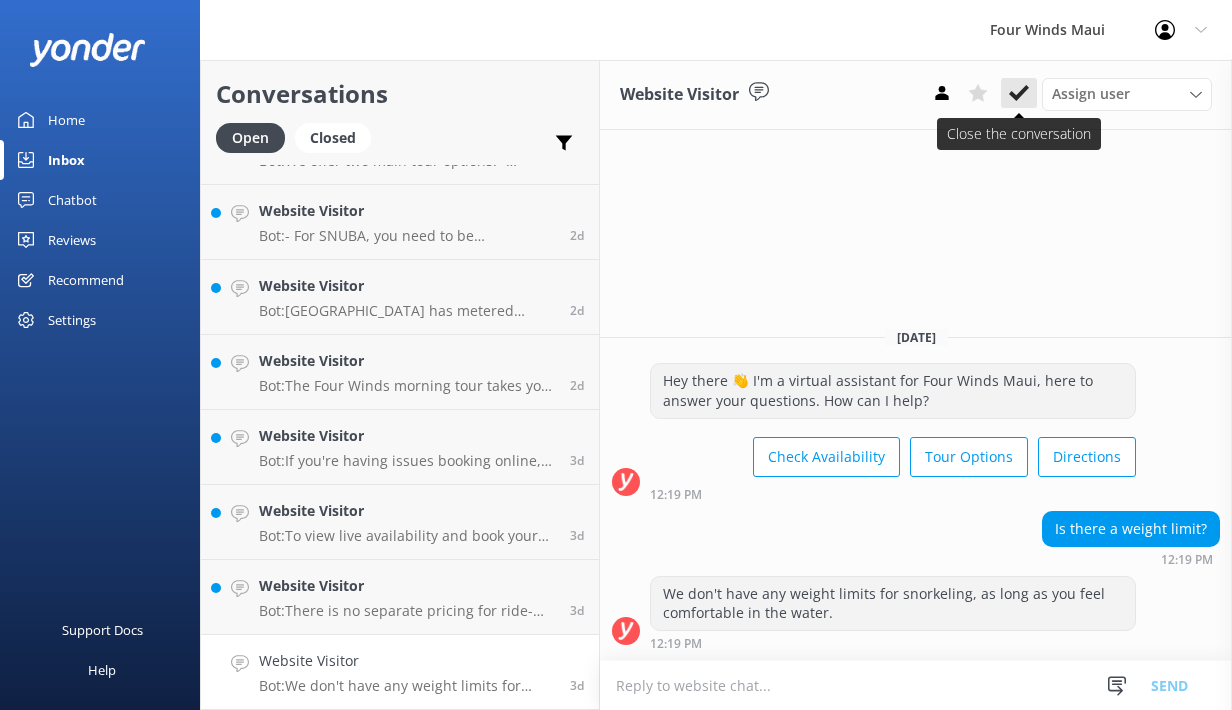 click 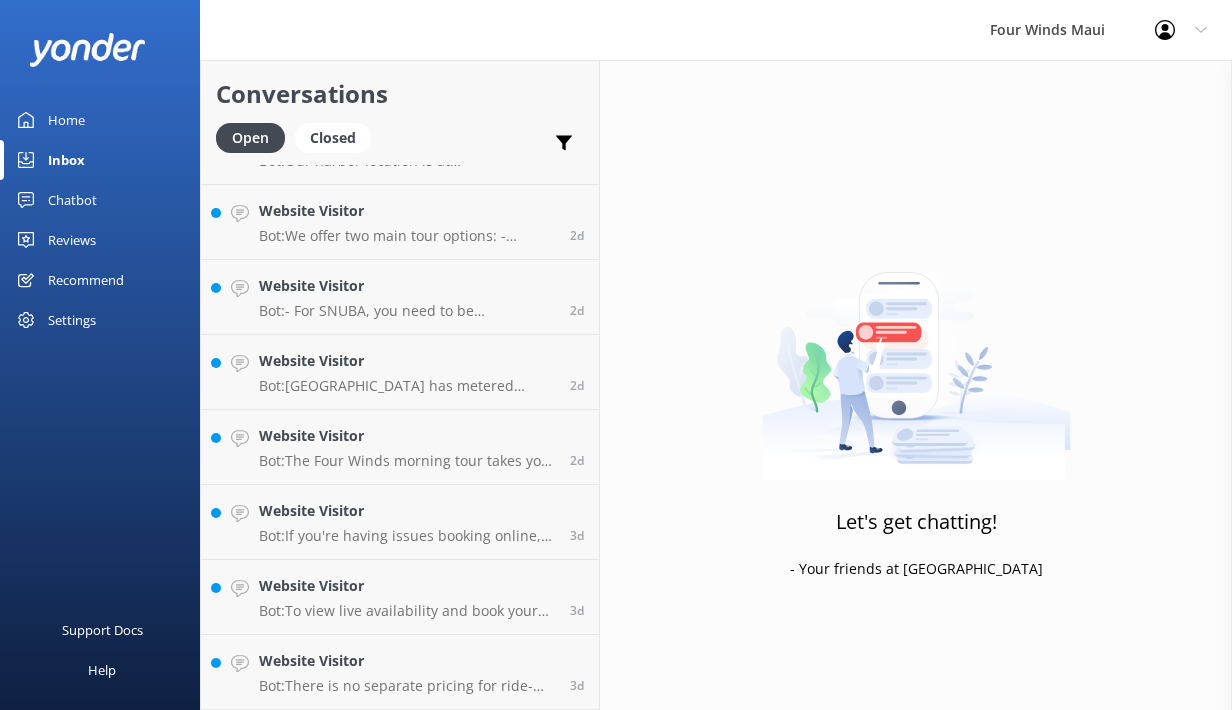 scroll, scrollTop: 880, scrollLeft: 0, axis: vertical 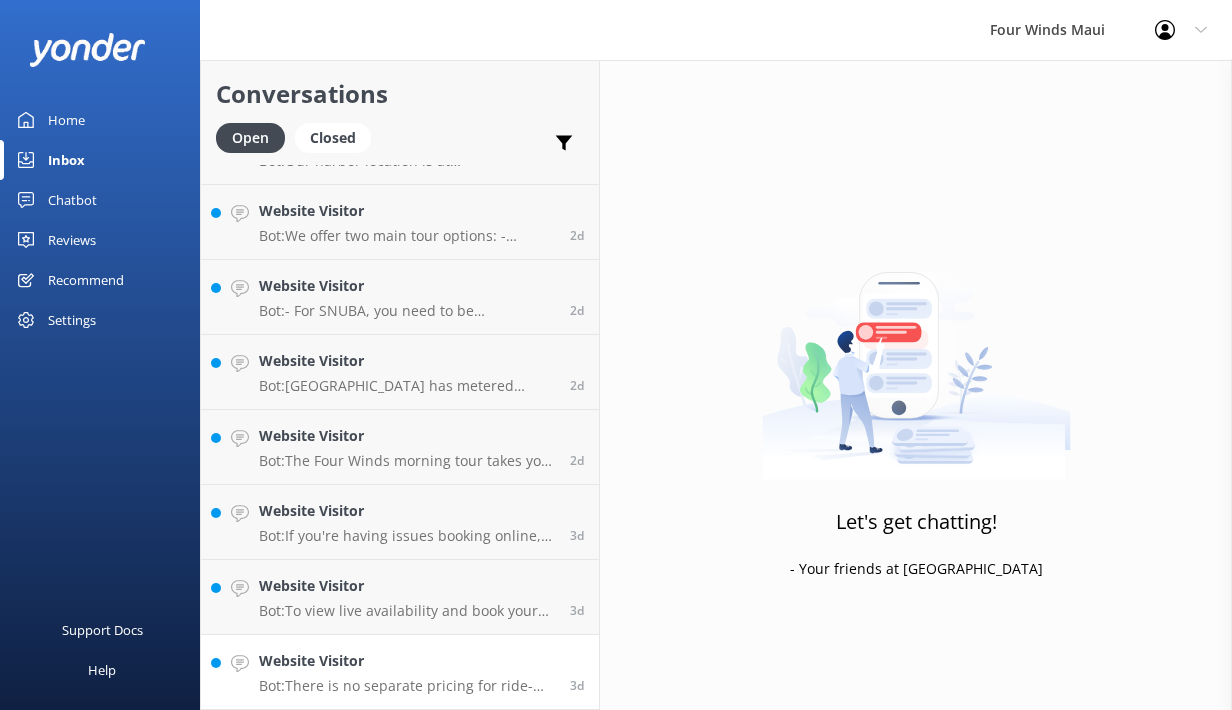 click on "Website Visitor" at bounding box center (407, 661) 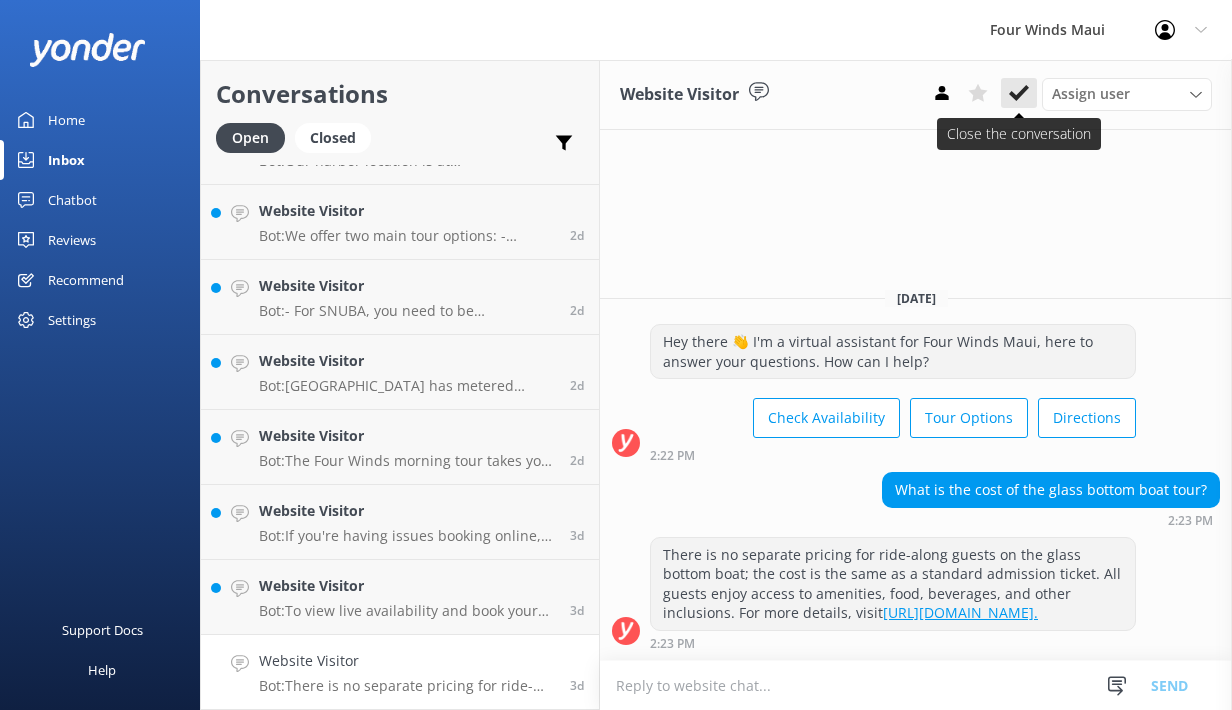 click 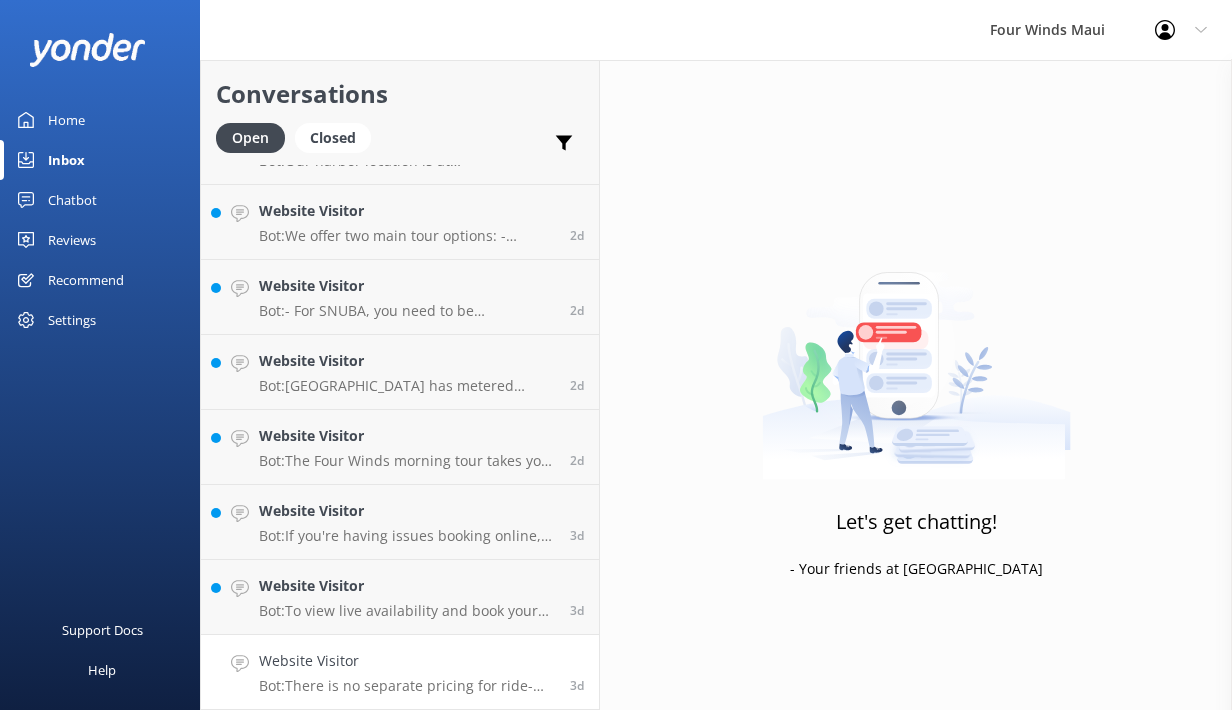 click on "Bot:  There is no separate pricing for ride-along guests on the glass bottom boat; the cost is the same as a standard admission ticket. All guests enjoy access to amenities, food, beverages, and other inclusions. For more details, visit [URL][DOMAIN_NAME]." at bounding box center [407, 686] 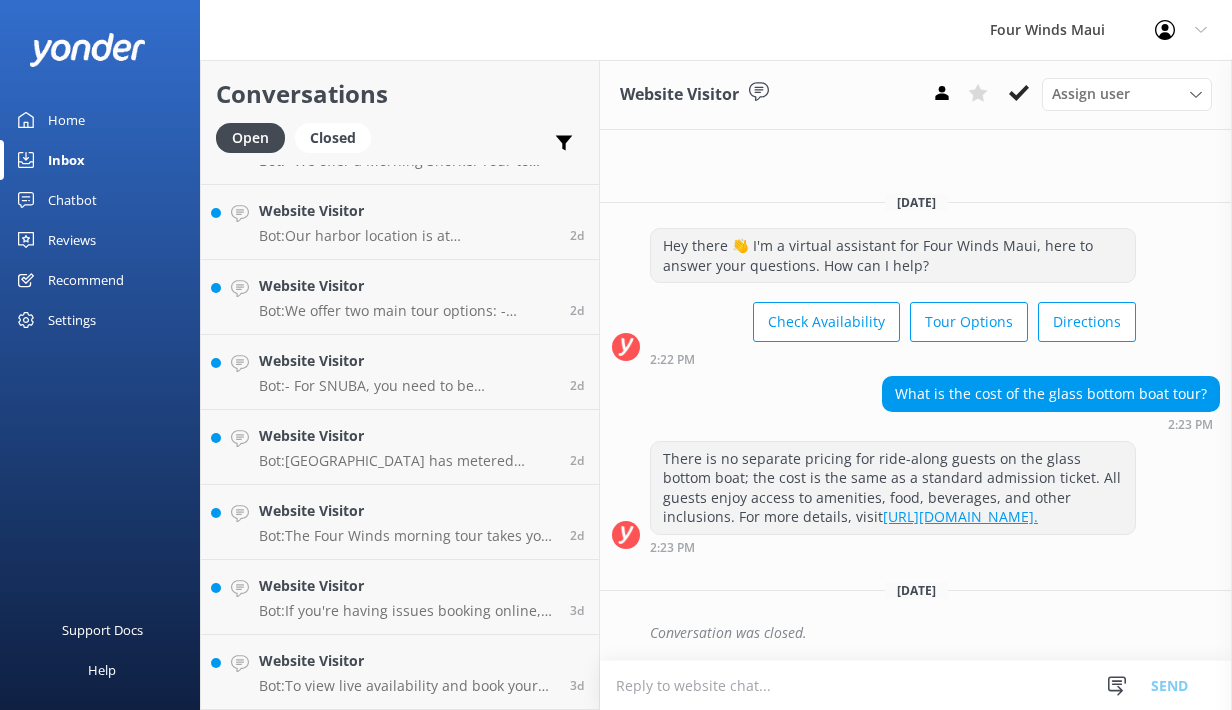 scroll, scrollTop: 805, scrollLeft: 0, axis: vertical 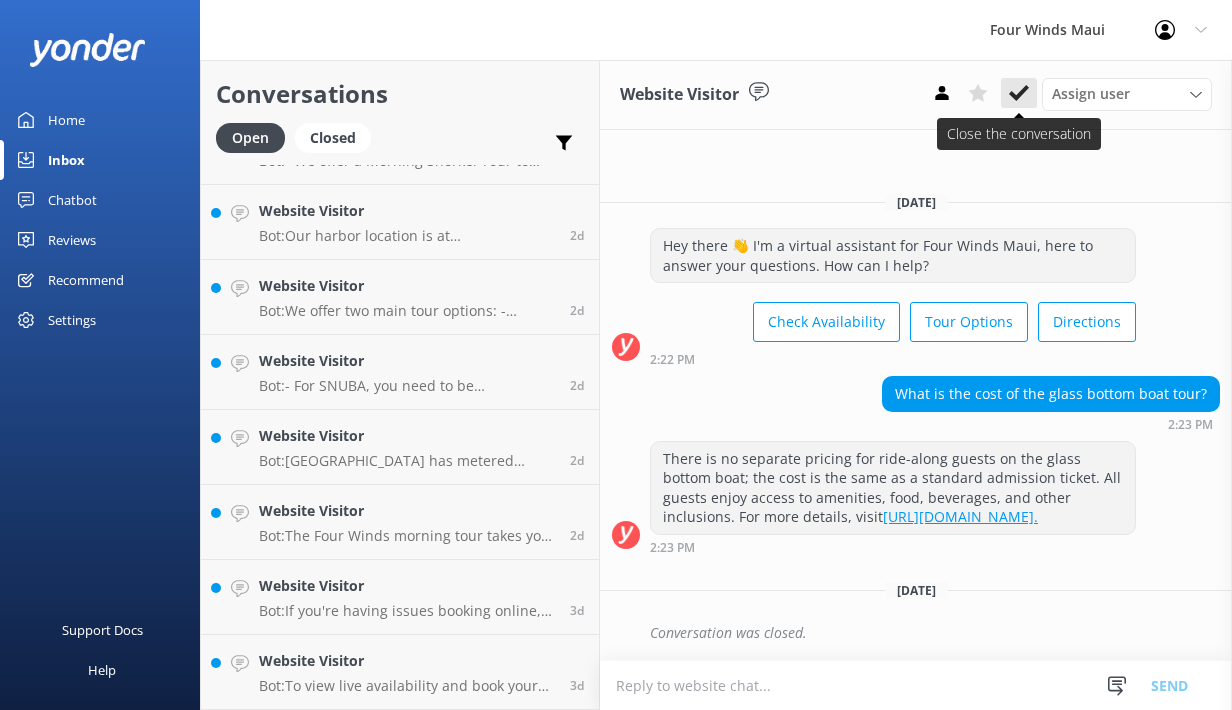 click 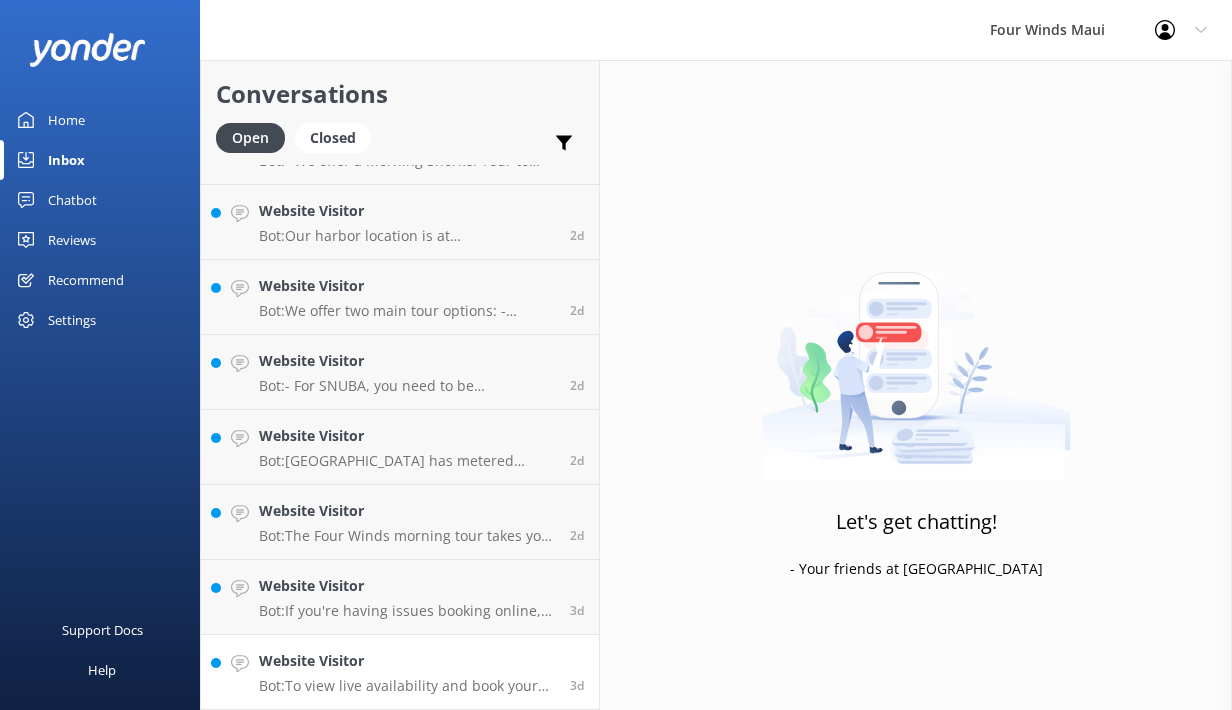 click on "Website Visitor" at bounding box center [407, 661] 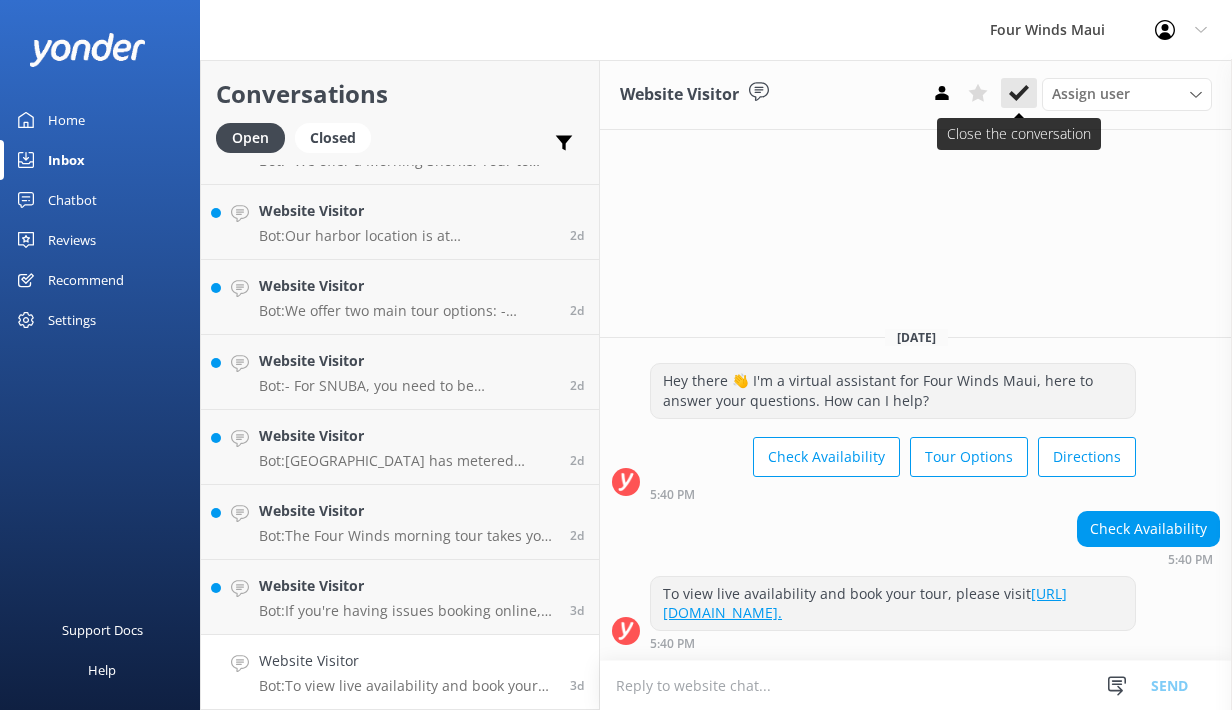 click 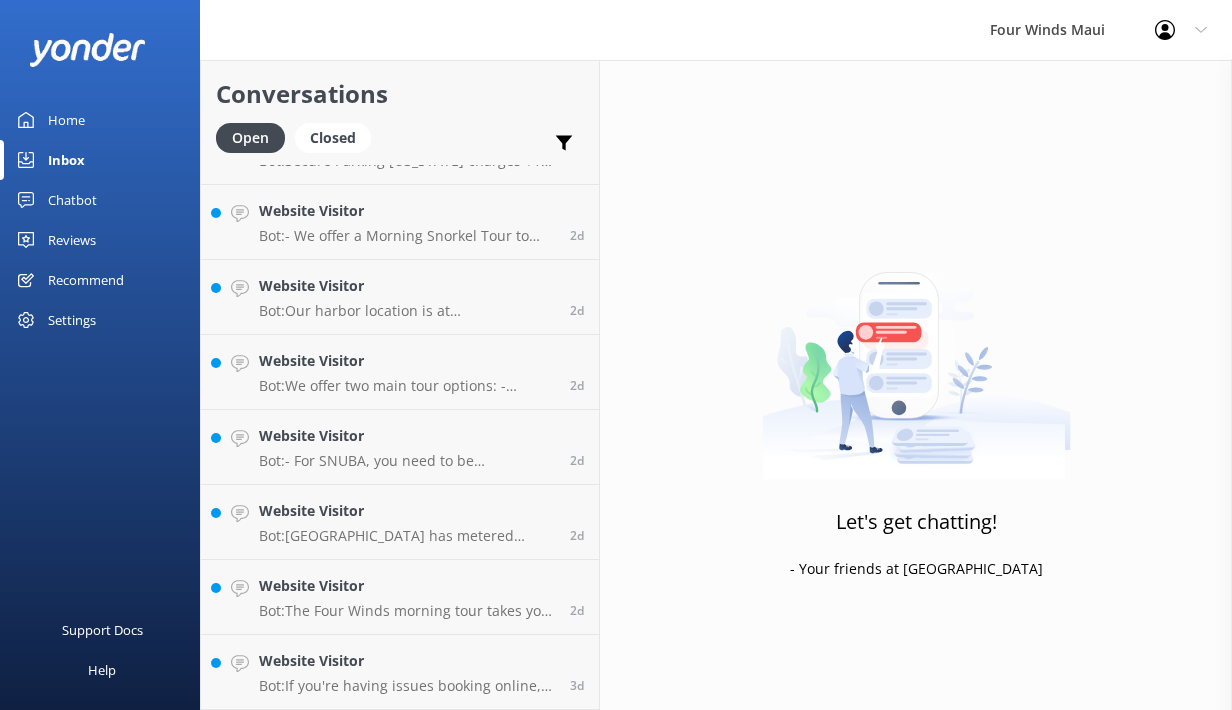 scroll, scrollTop: 730, scrollLeft: 0, axis: vertical 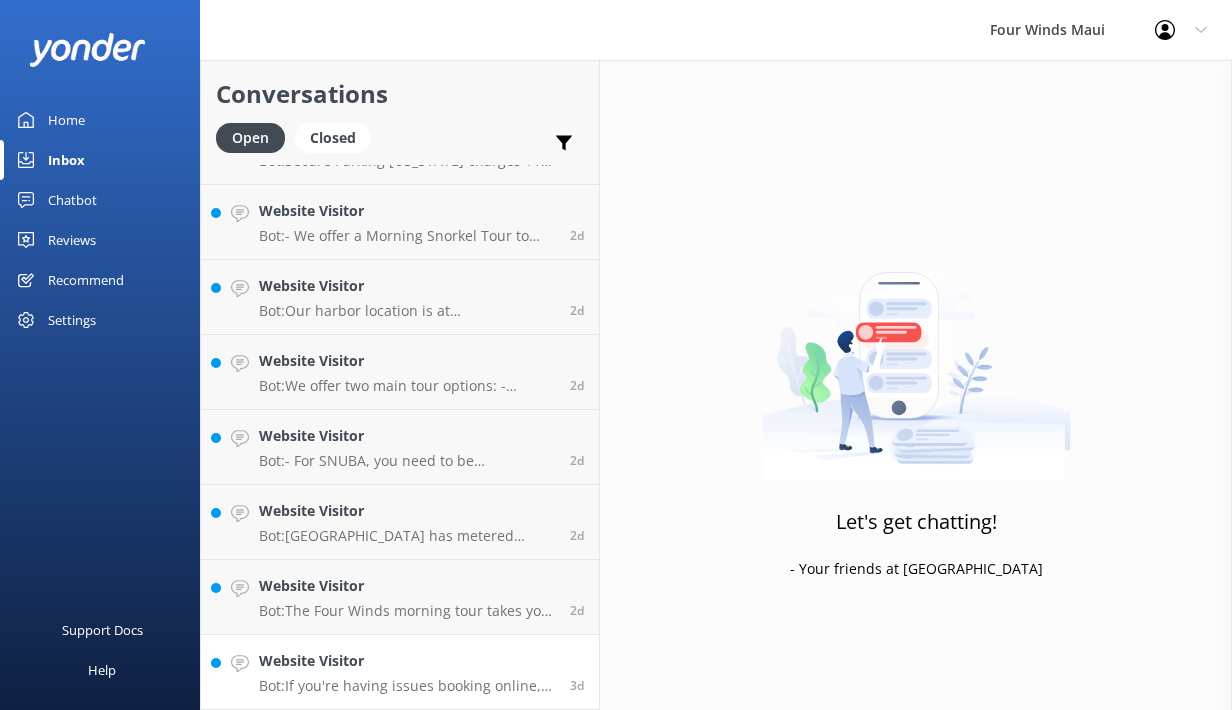 click on "Website Visitor" at bounding box center [407, 661] 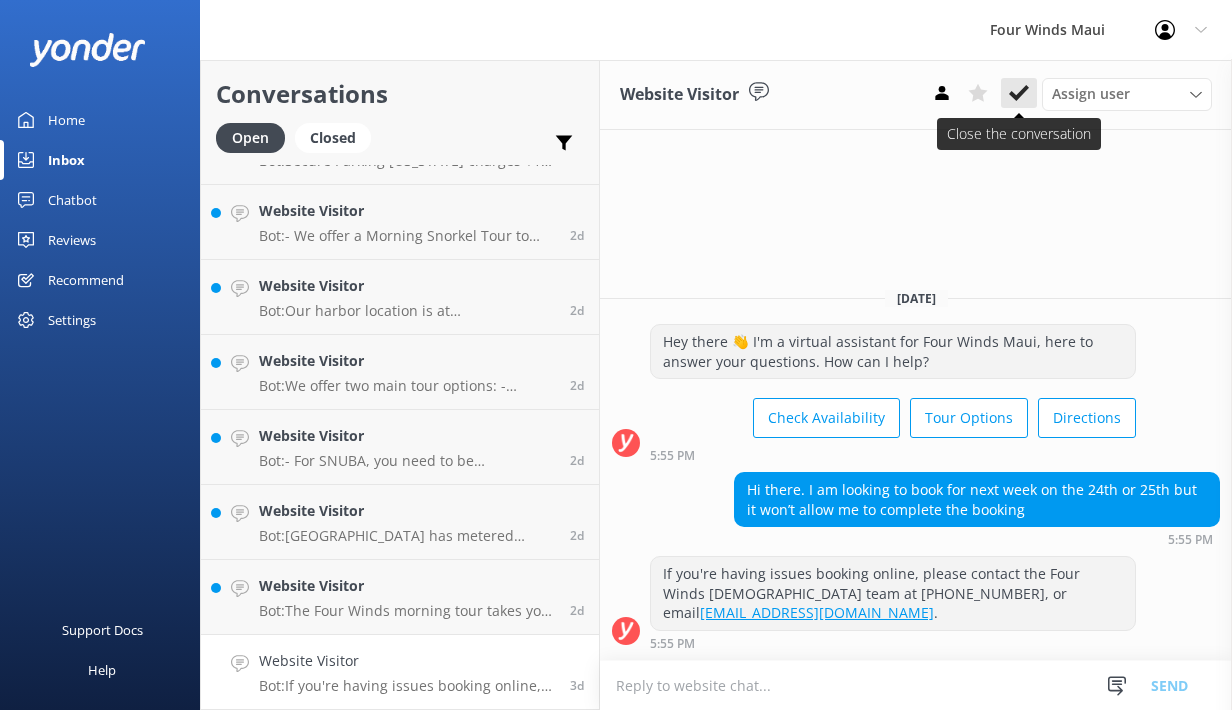 click 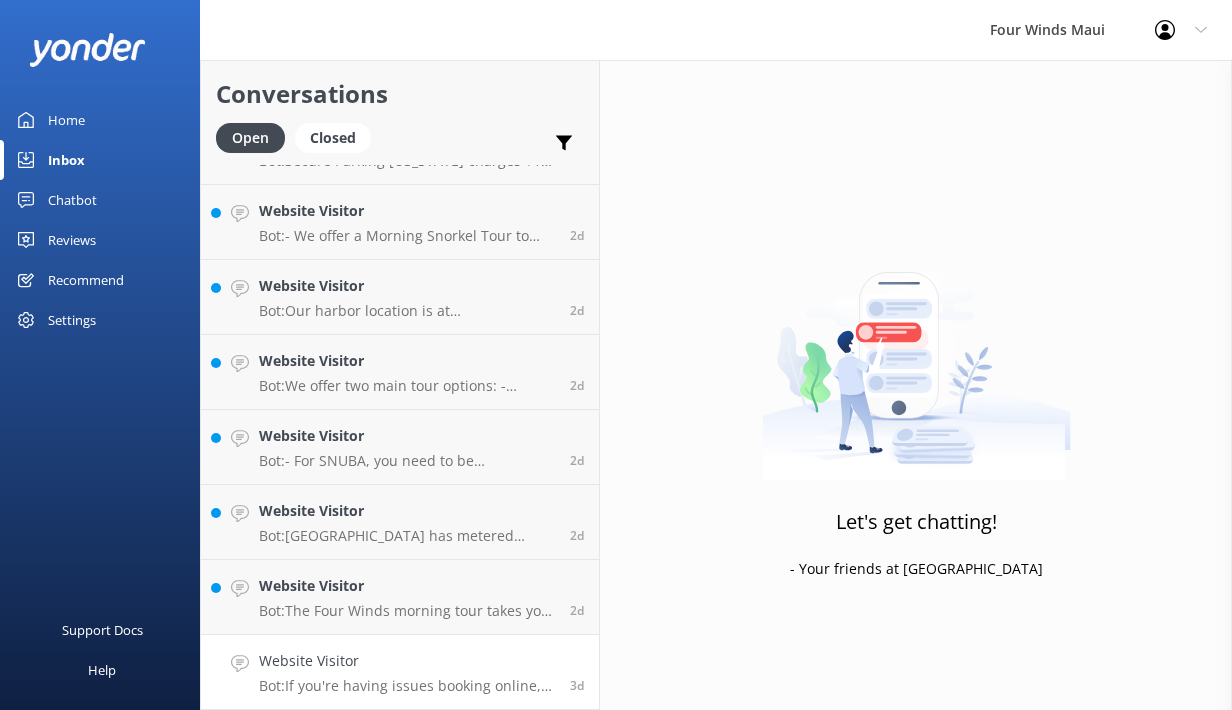 click on "Bot:  If you're having issues booking online, please contact the Four Winds Maui team at [PHONE_NUMBER], or email [EMAIL_ADDRESS][DOMAIN_NAME]." at bounding box center (407, 686) 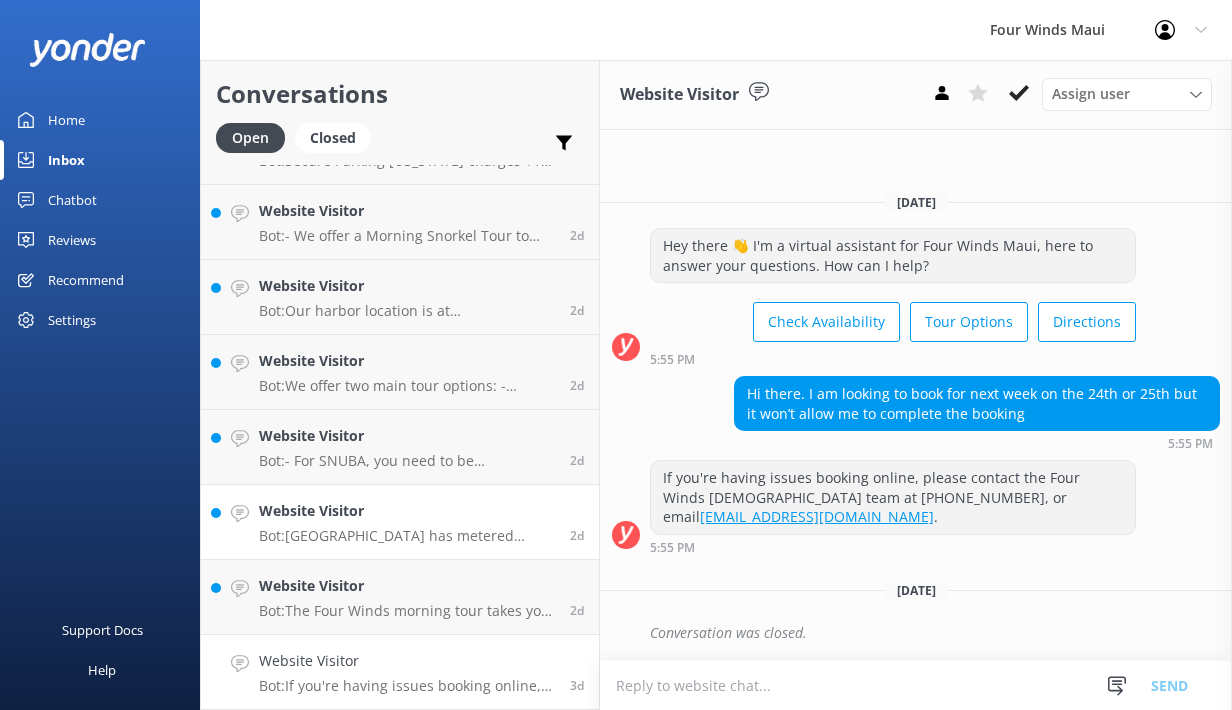 scroll, scrollTop: 655, scrollLeft: 0, axis: vertical 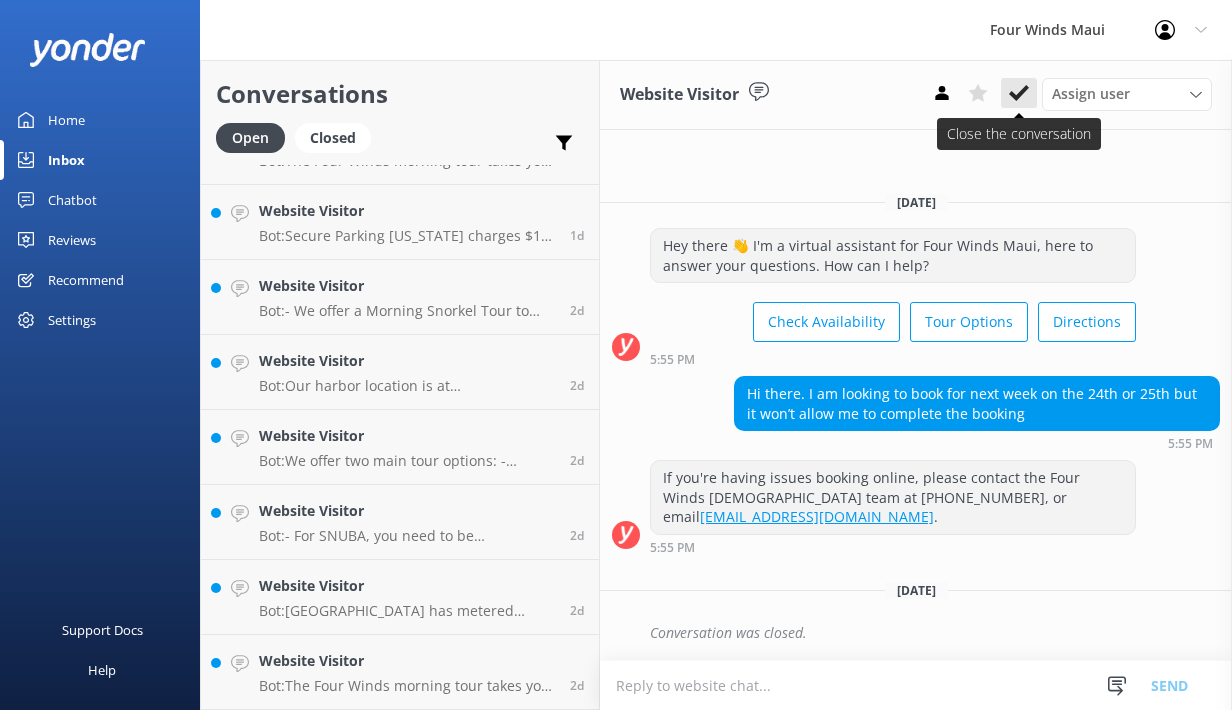 click 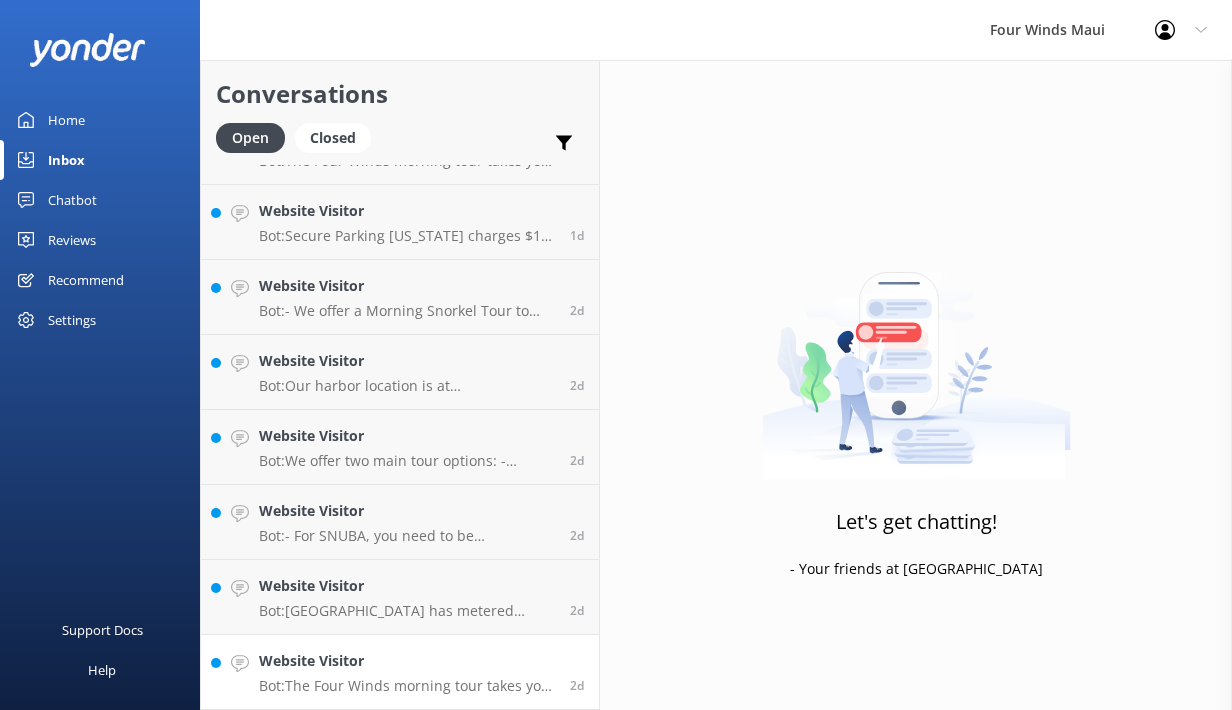 click on "Website Visitor Bot:  The Four Winds morning tour takes you to [GEOGRAPHIC_DATA], and the afternoon tour visits [GEOGRAPHIC_DATA], weather permitting. Each tour features one snorkel stop. The knowledge base does not mention a stop at [GEOGRAPHIC_DATA]. 2d" at bounding box center (400, 672) 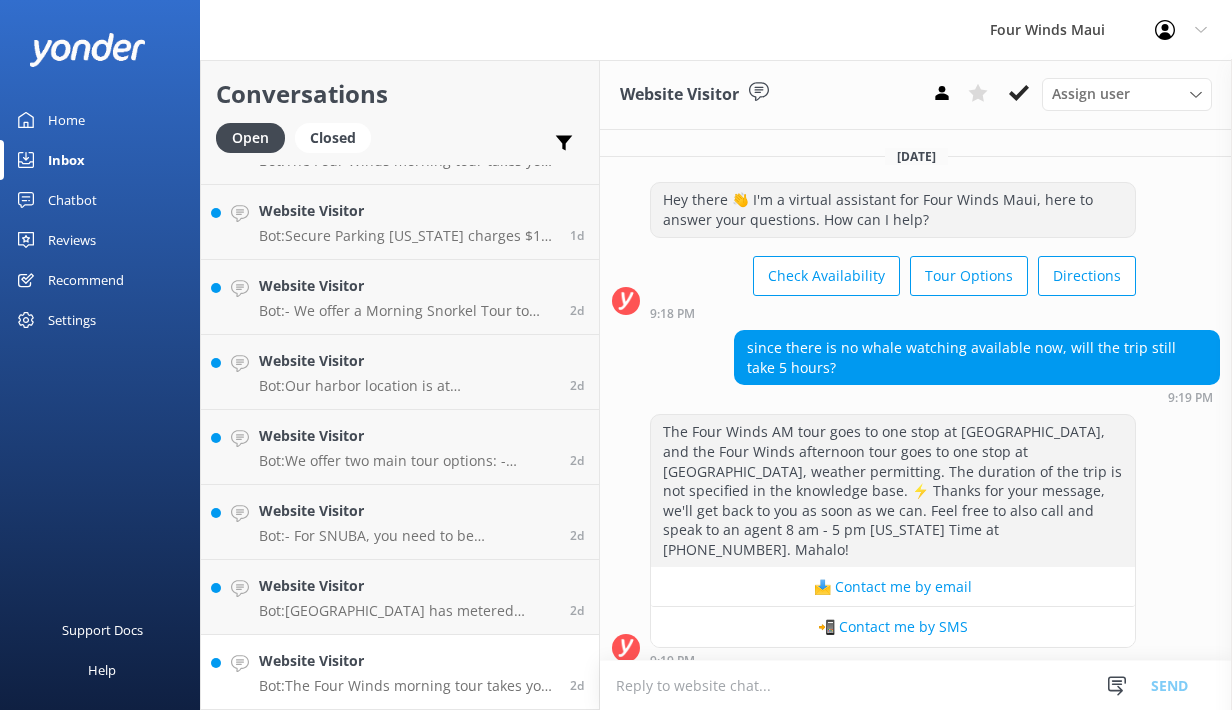 scroll, scrollTop: 322, scrollLeft: 0, axis: vertical 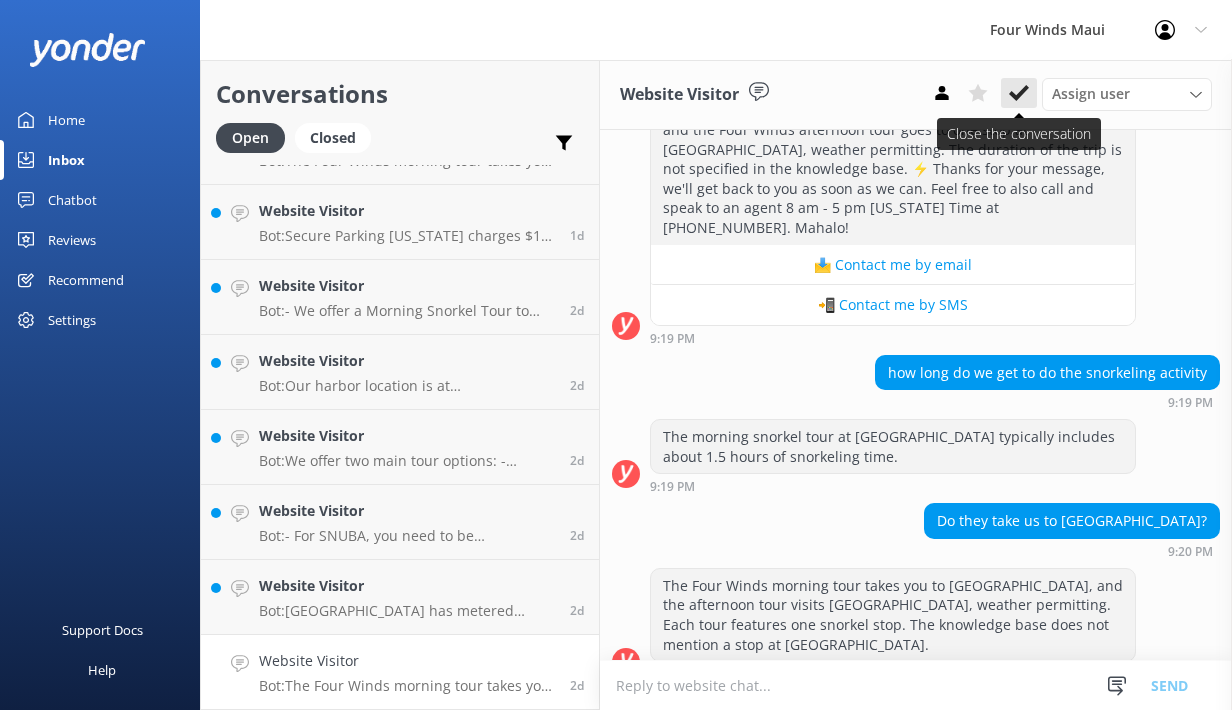 click 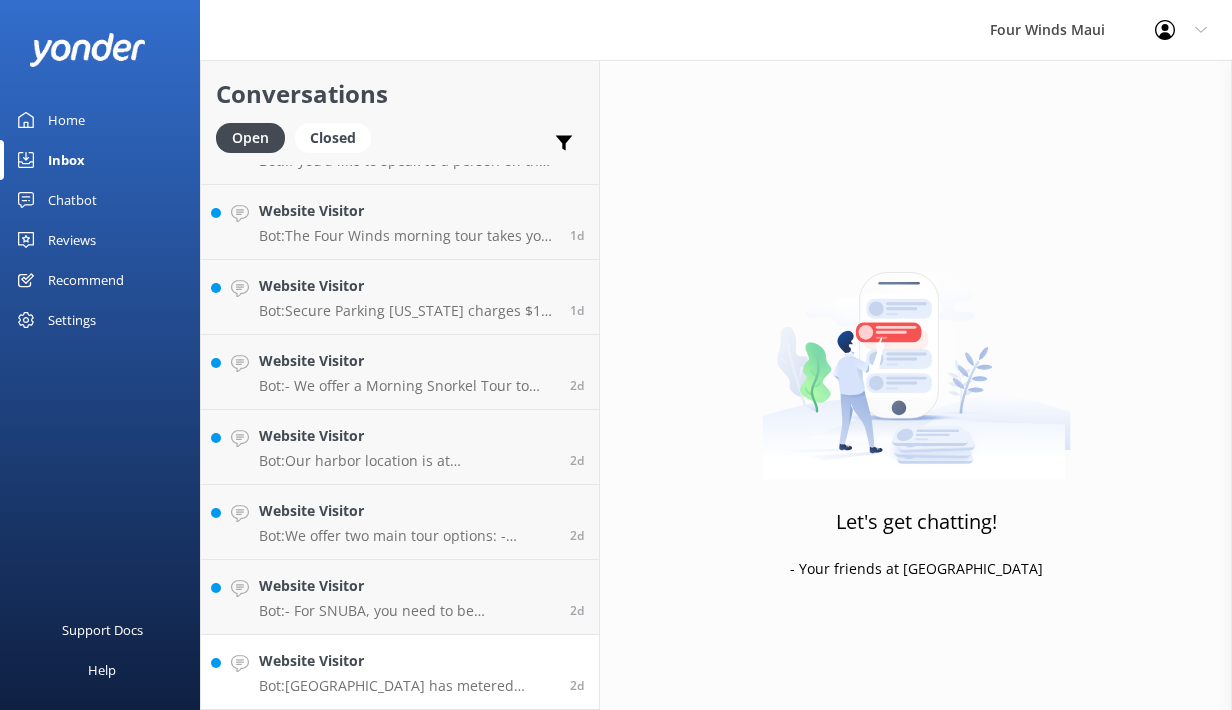 scroll, scrollTop: 580, scrollLeft: 0, axis: vertical 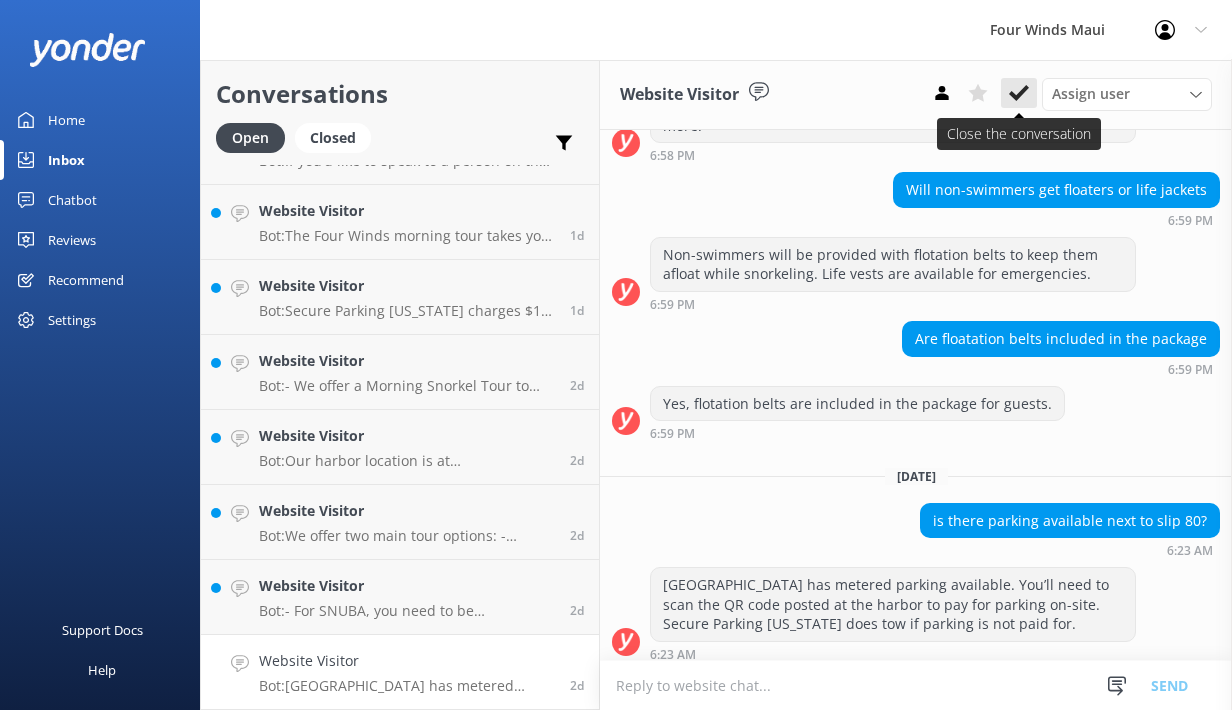click 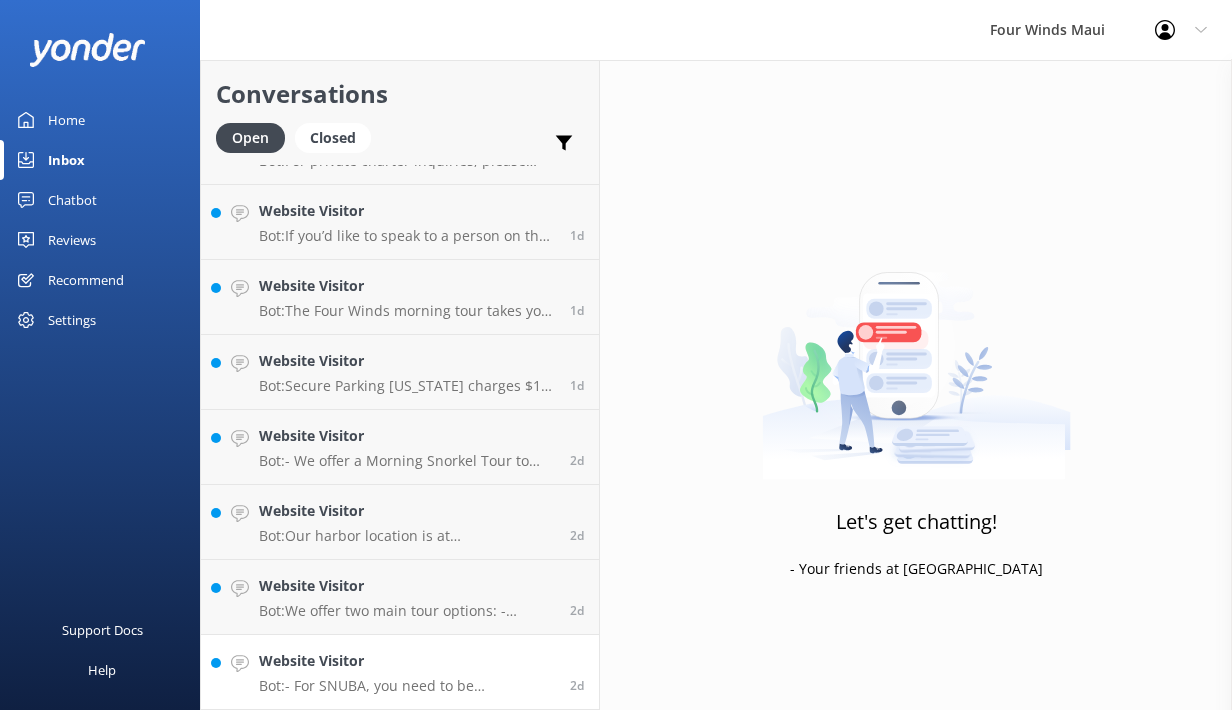 scroll, scrollTop: 505, scrollLeft: 0, axis: vertical 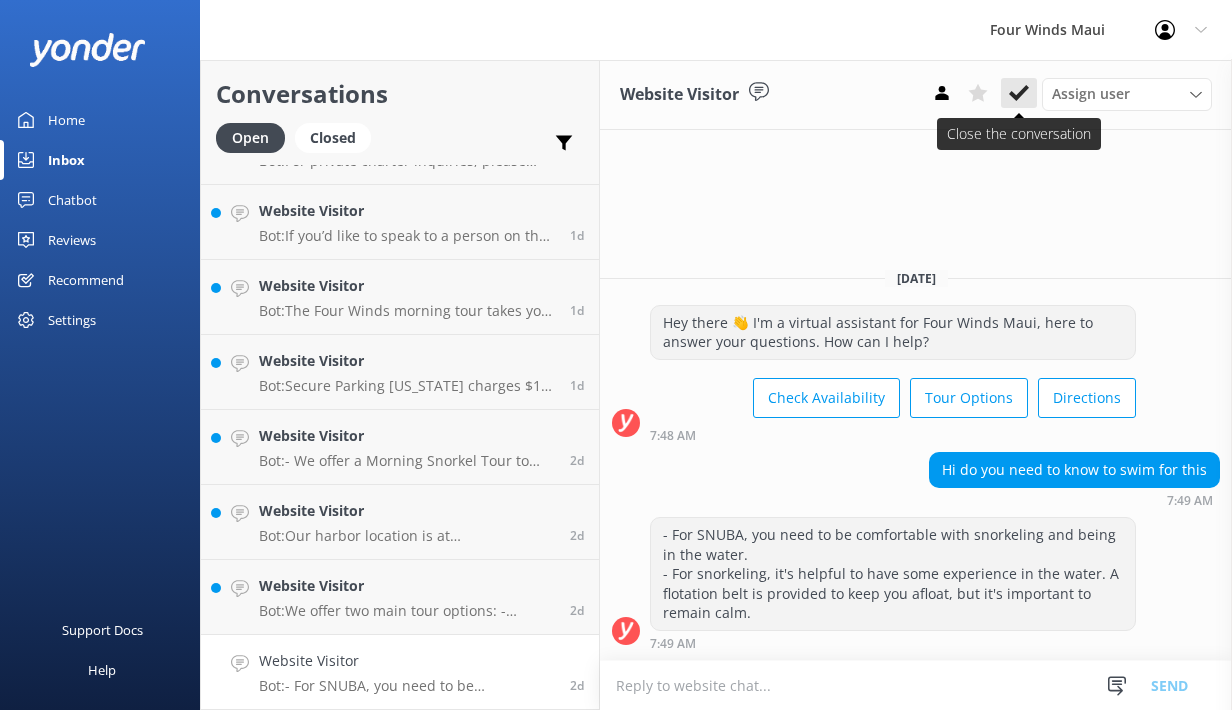 click 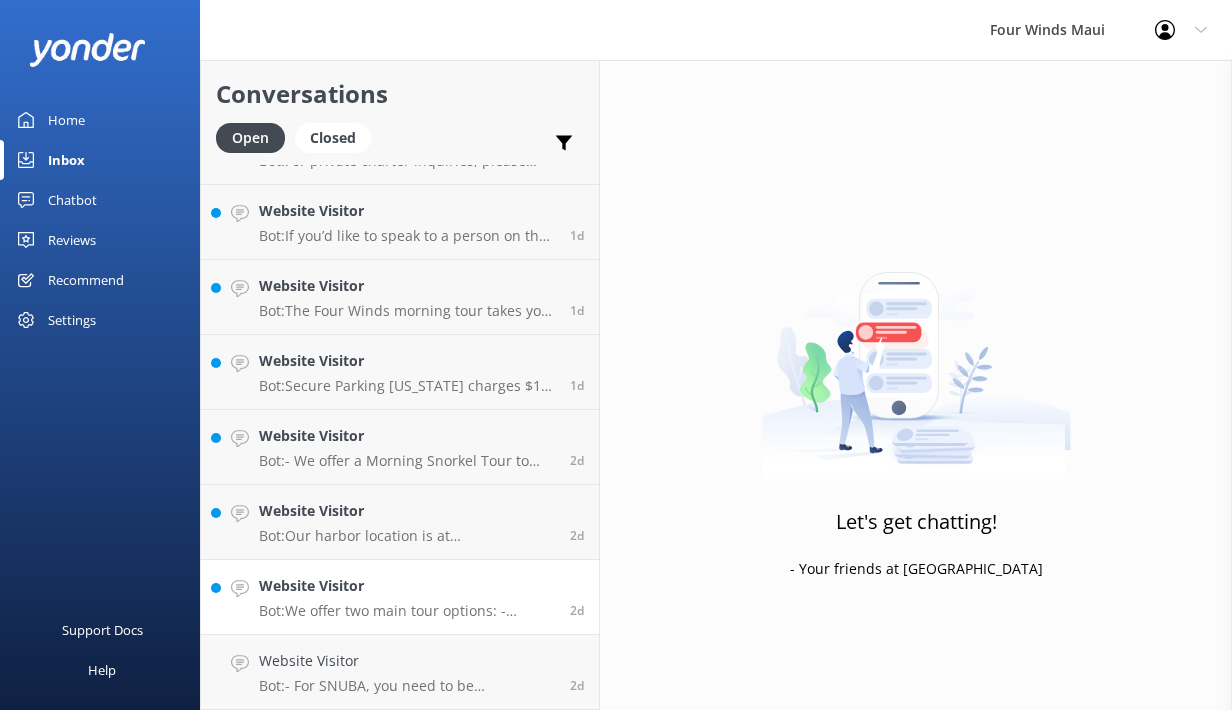 scroll, scrollTop: 430, scrollLeft: 0, axis: vertical 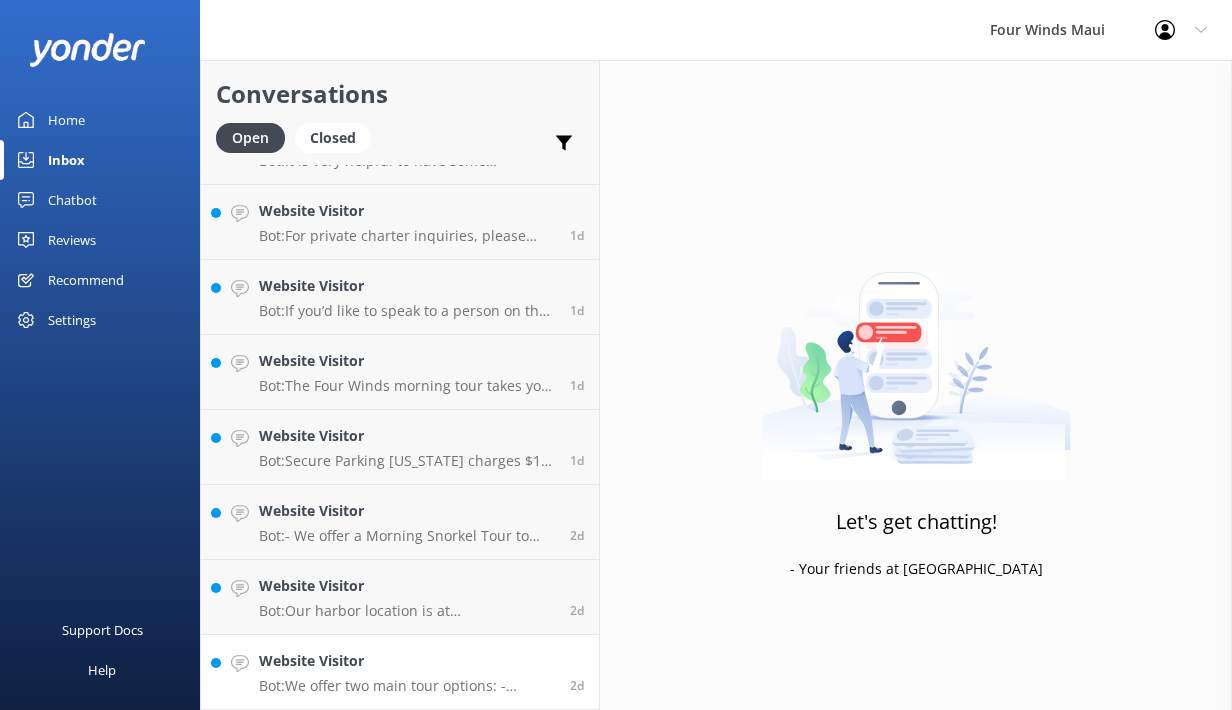 click on "Website Visitor" at bounding box center (407, 661) 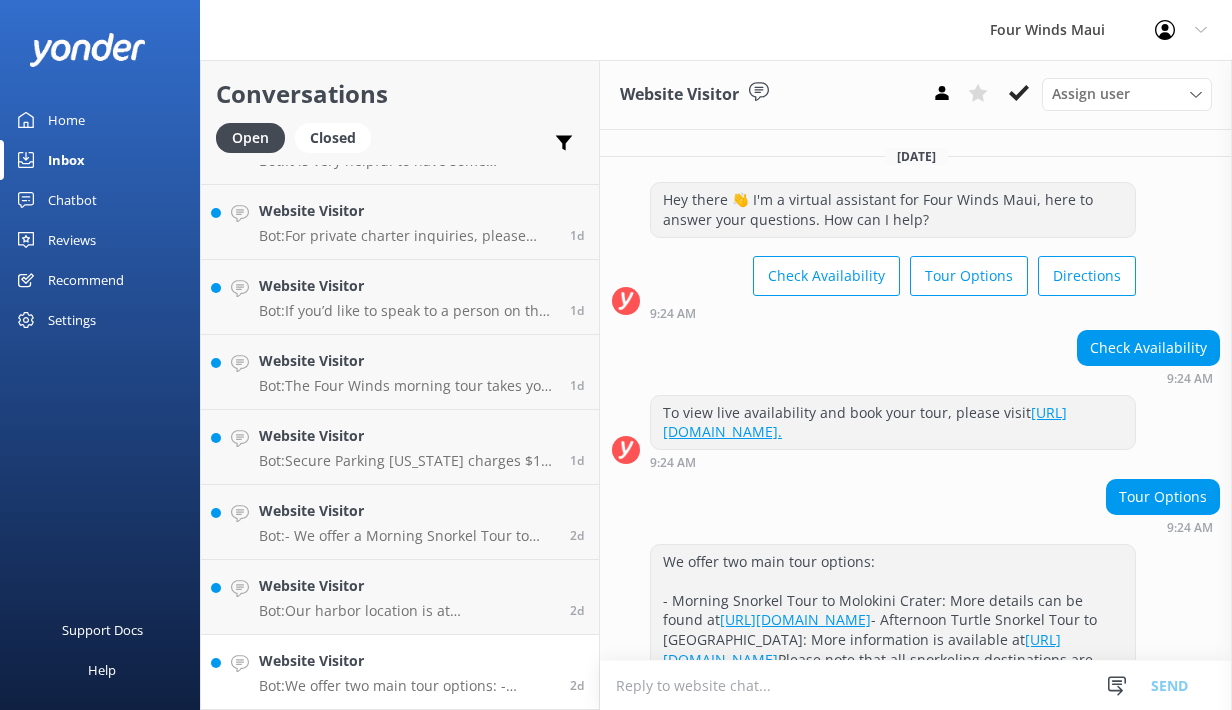 scroll, scrollTop: 133, scrollLeft: 0, axis: vertical 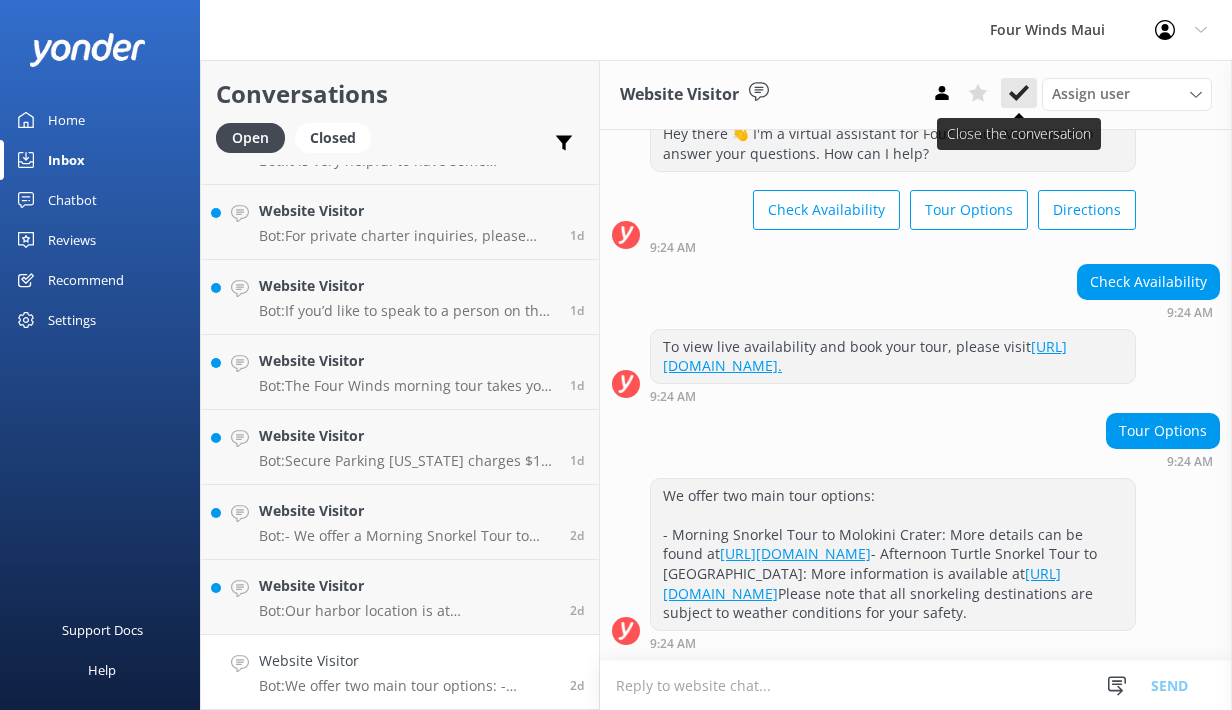 click 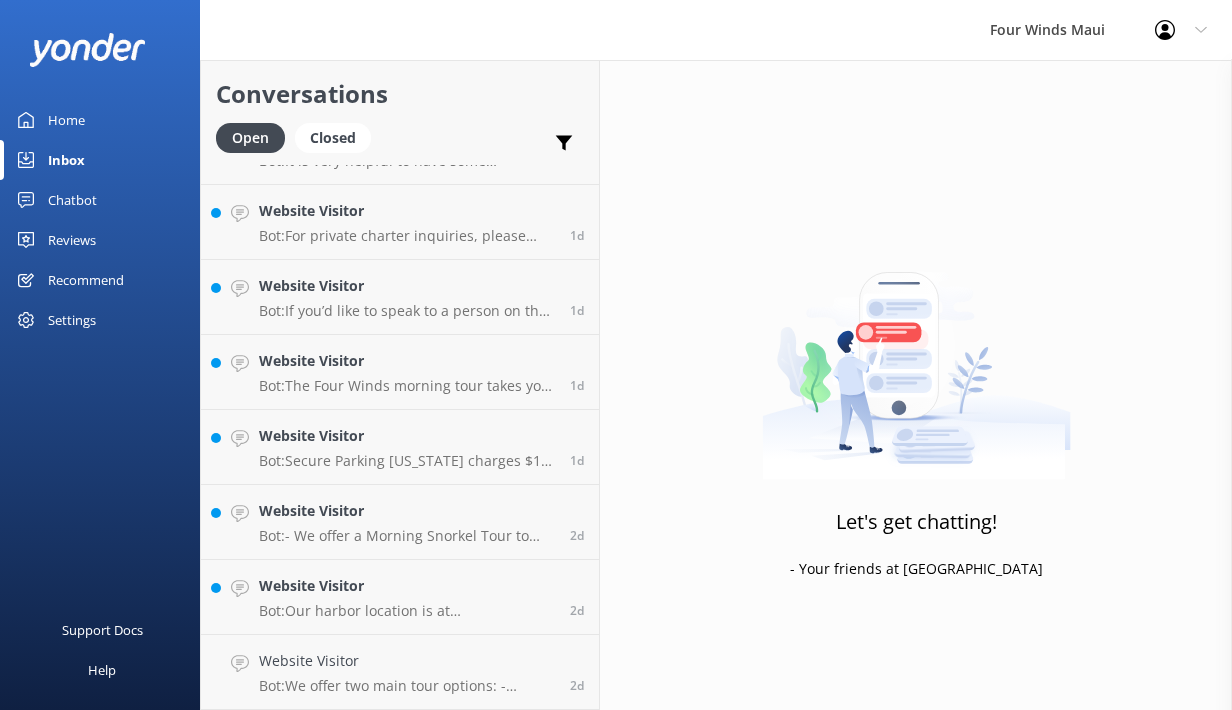 scroll, scrollTop: 355, scrollLeft: 0, axis: vertical 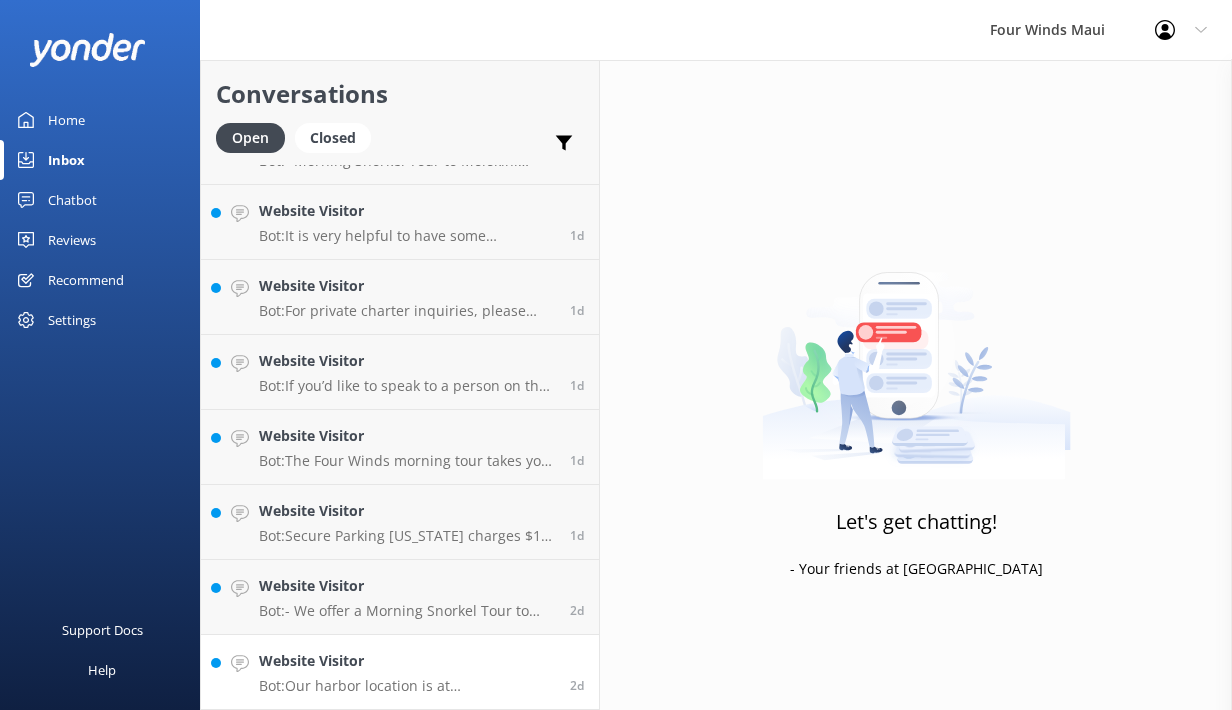click on "Website Visitor" at bounding box center [407, 661] 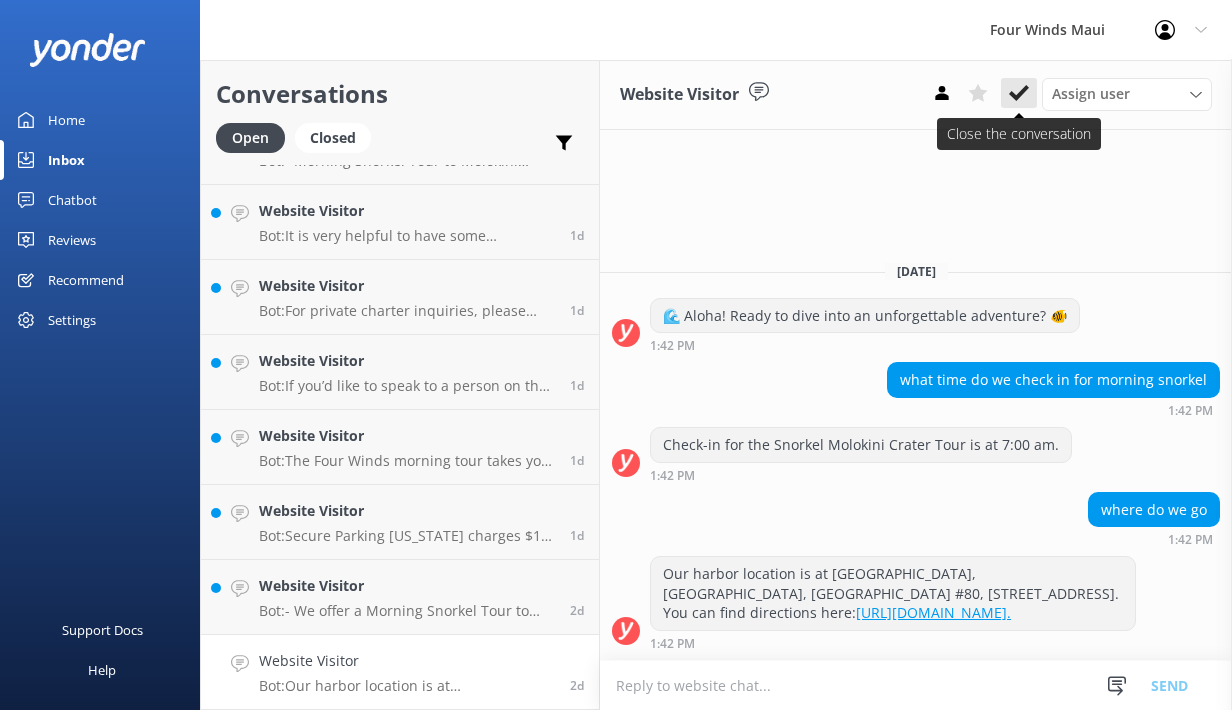 click at bounding box center (1019, 93) 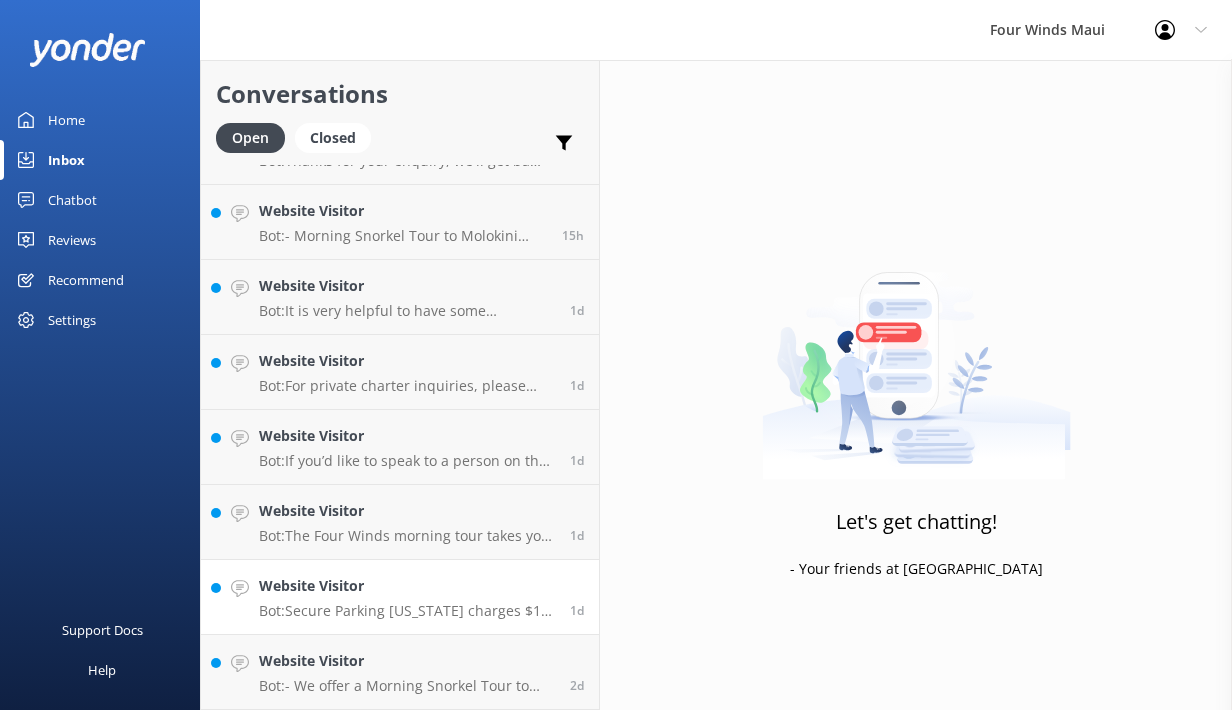 scroll, scrollTop: 280, scrollLeft: 0, axis: vertical 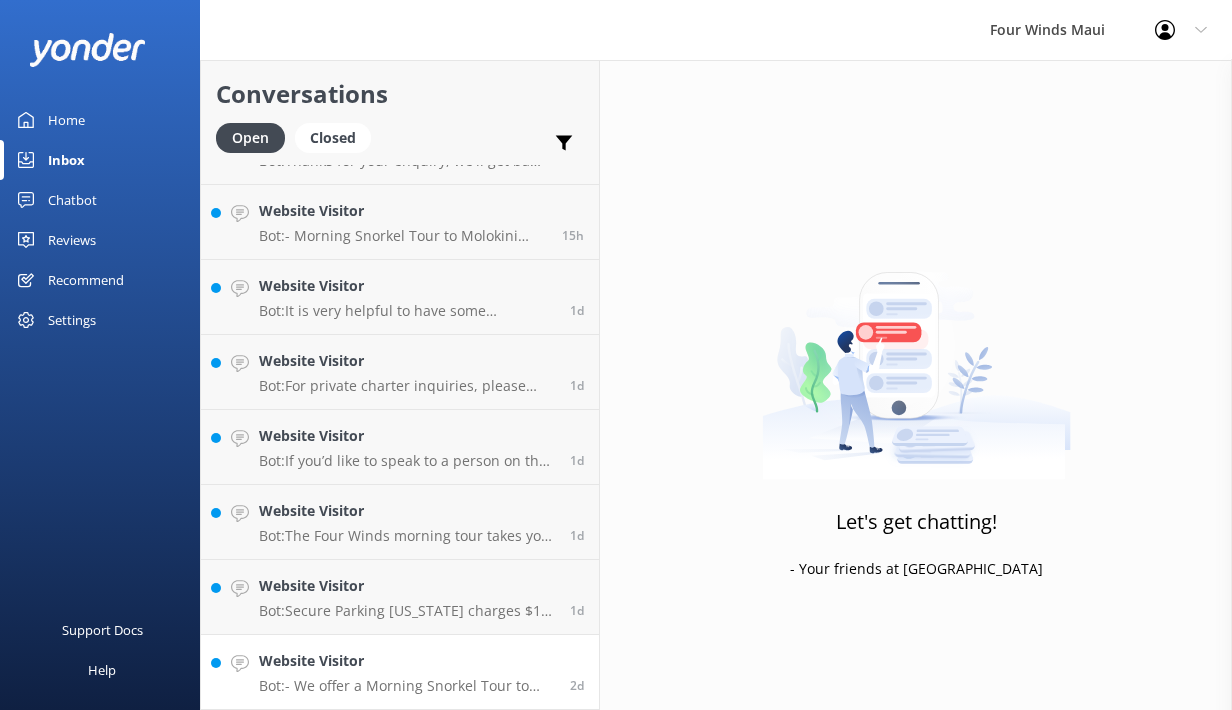 click on "Website Visitor" at bounding box center (407, 661) 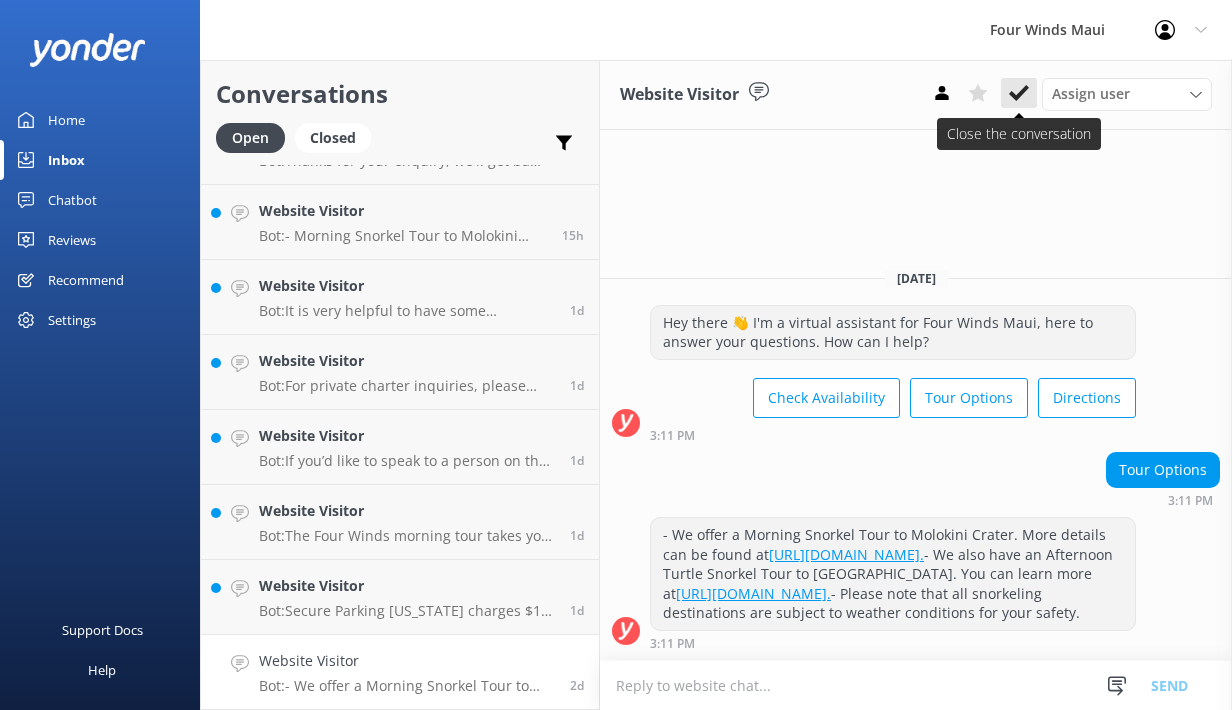 click 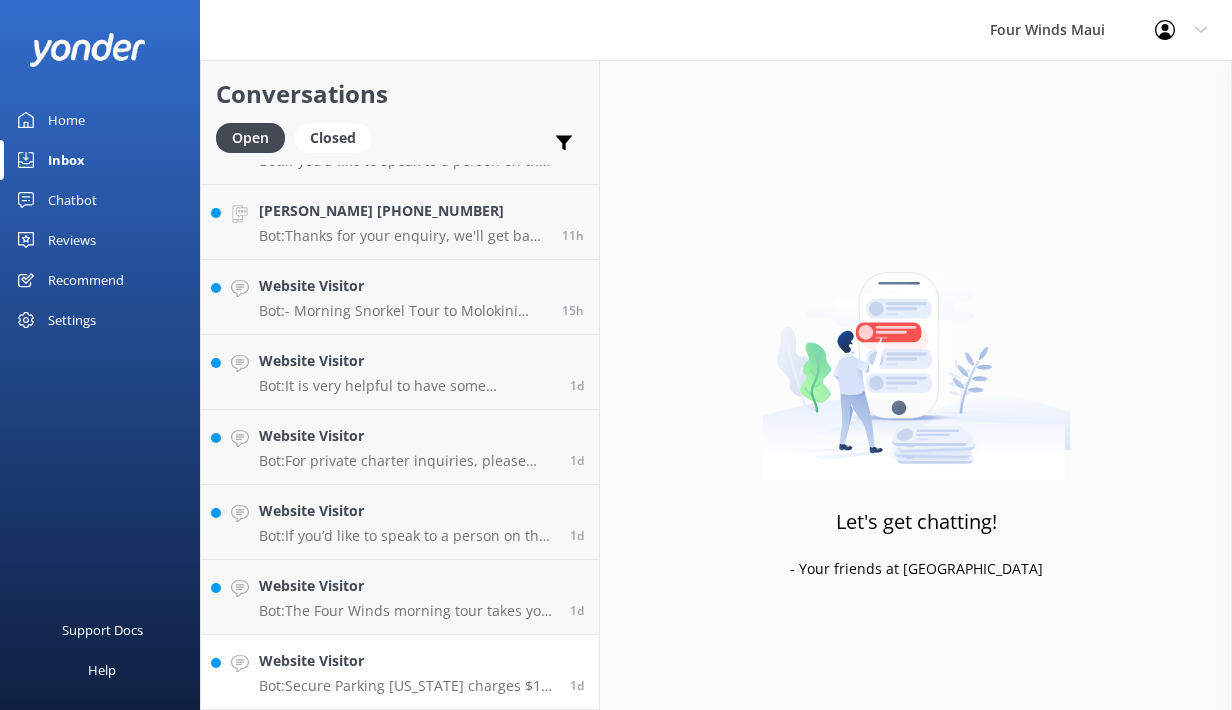 scroll, scrollTop: 205, scrollLeft: 0, axis: vertical 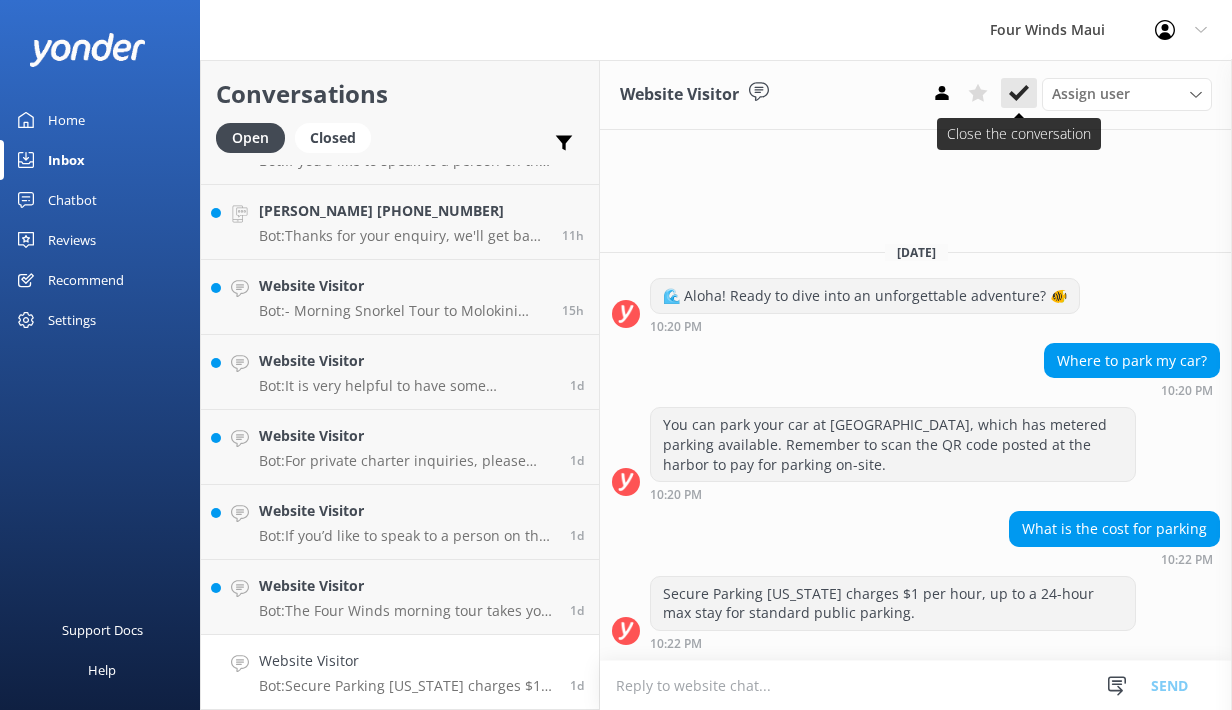 click 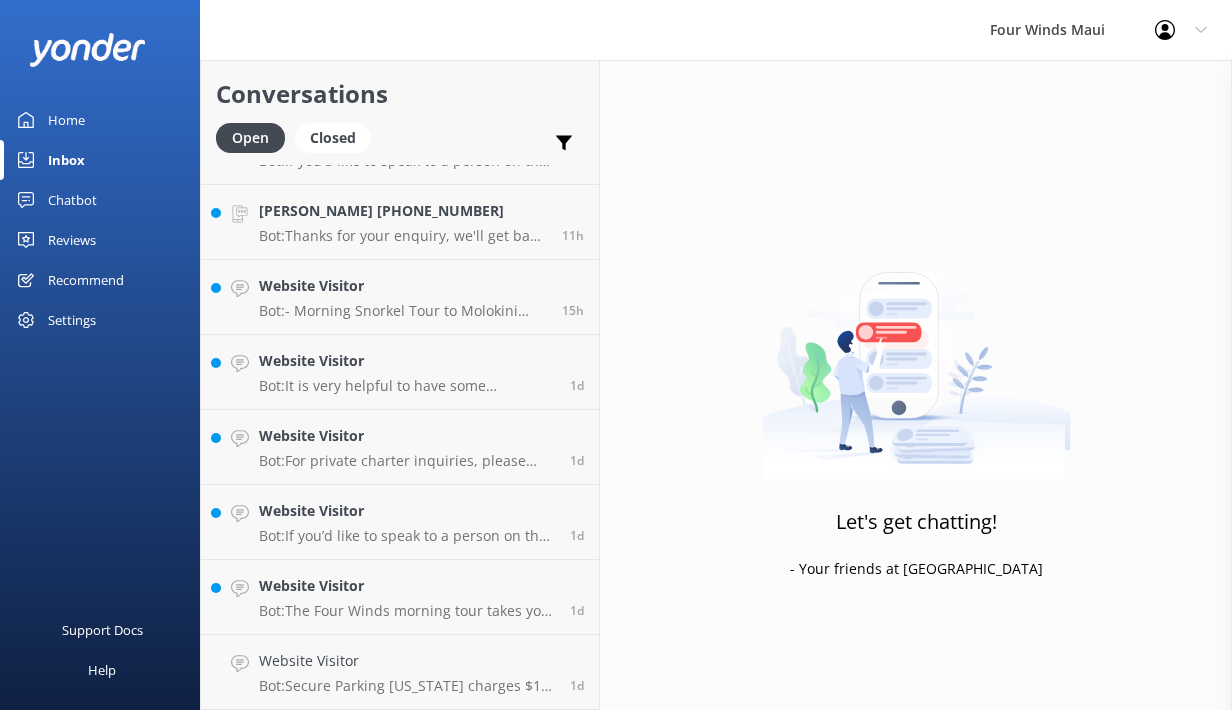 scroll, scrollTop: 130, scrollLeft: 0, axis: vertical 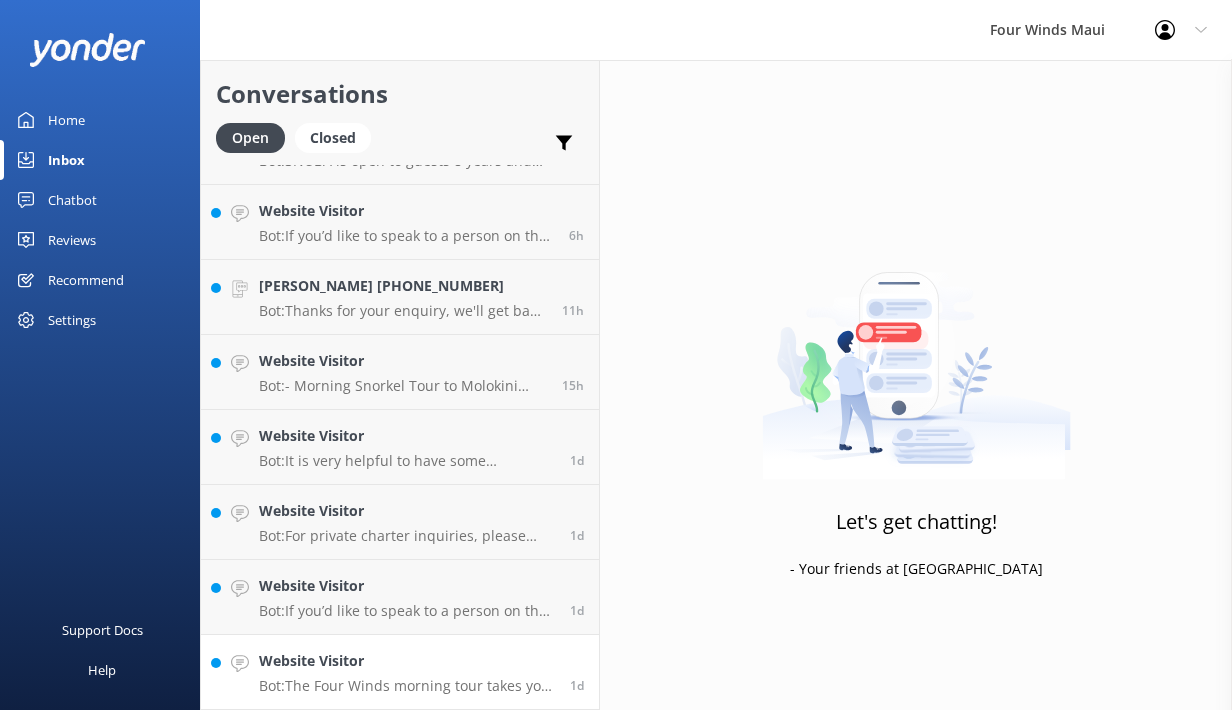 click on "Website Visitor" at bounding box center (407, 661) 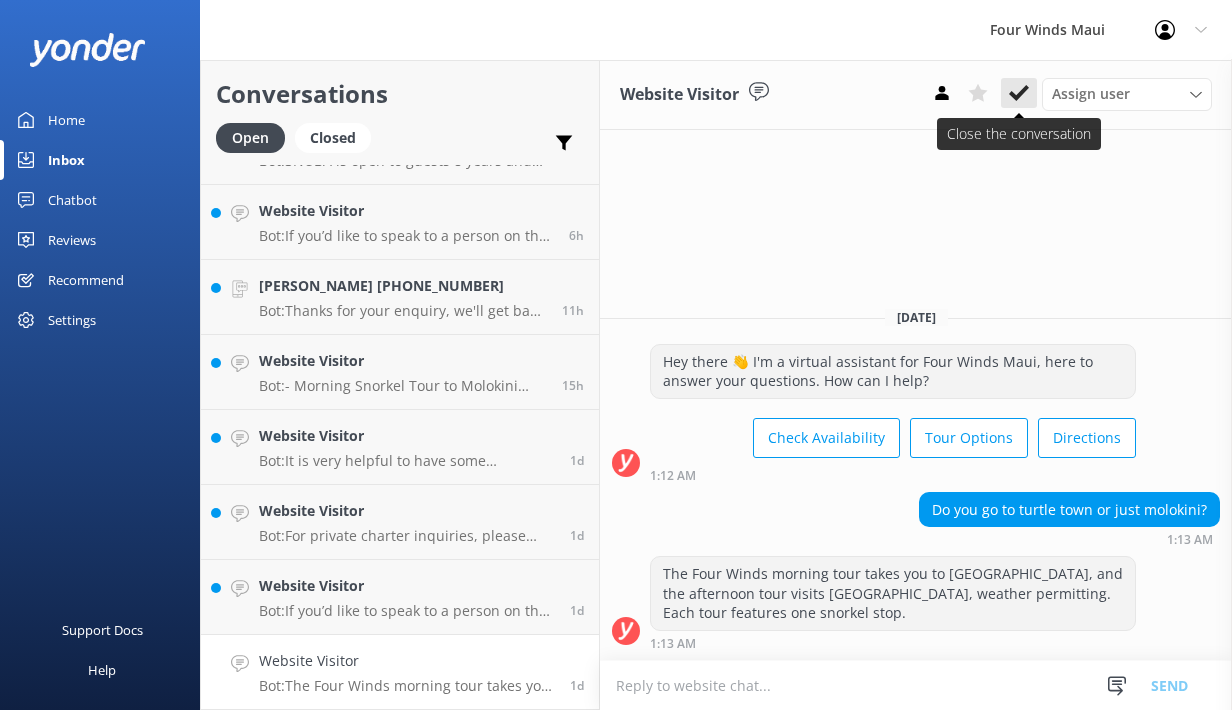 click 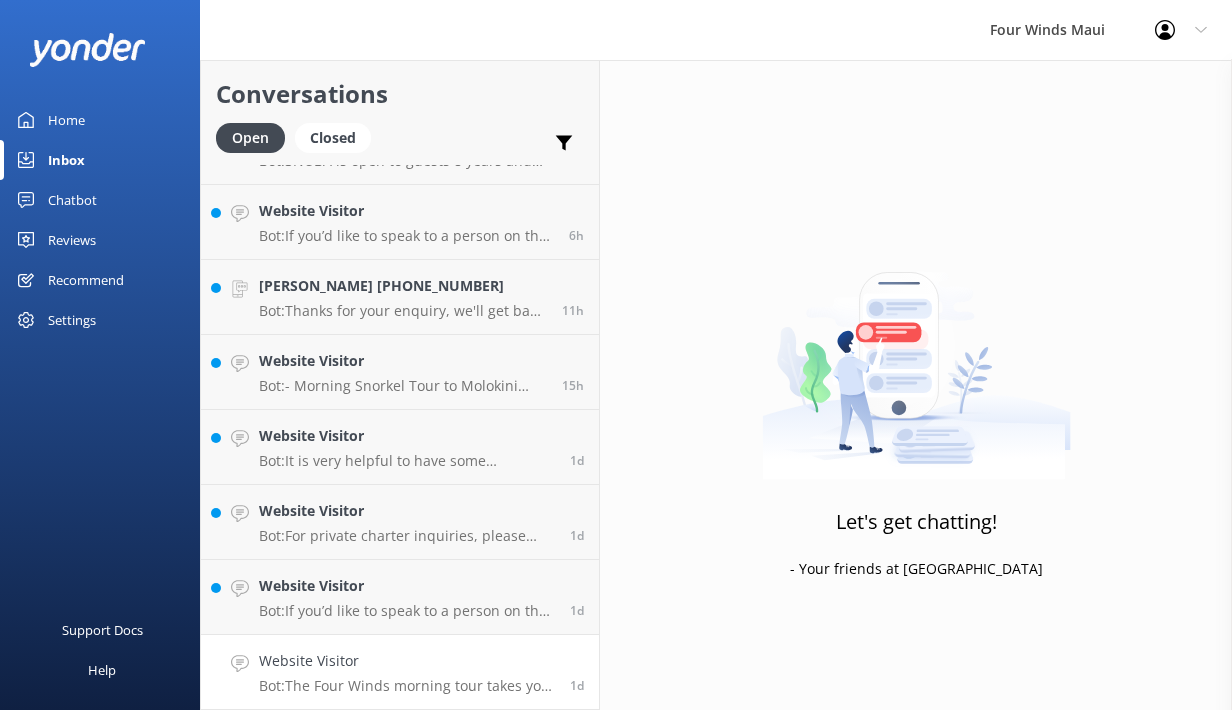 scroll, scrollTop: 55, scrollLeft: 0, axis: vertical 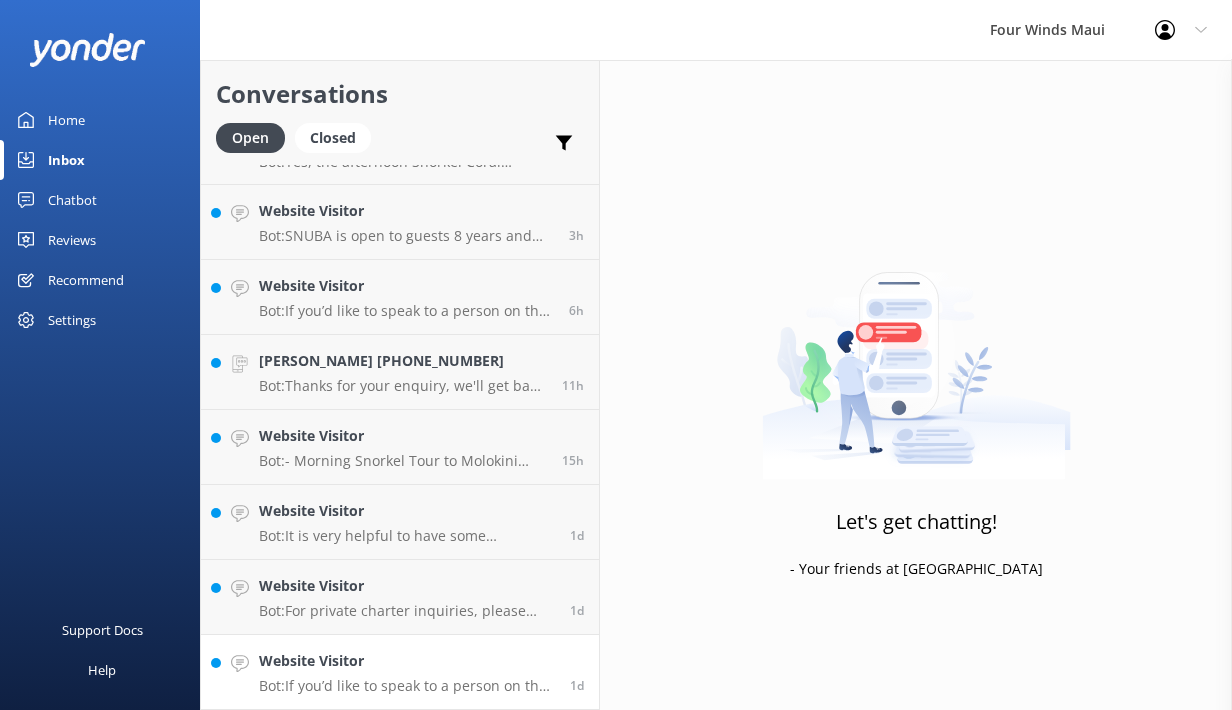 click on "Bot:  If you’d like to speak to a person on the Four Winds Maui team, please call [PHONE_NUMBER] or email [EMAIL_ADDRESS][DOMAIN_NAME]." at bounding box center [407, 686] 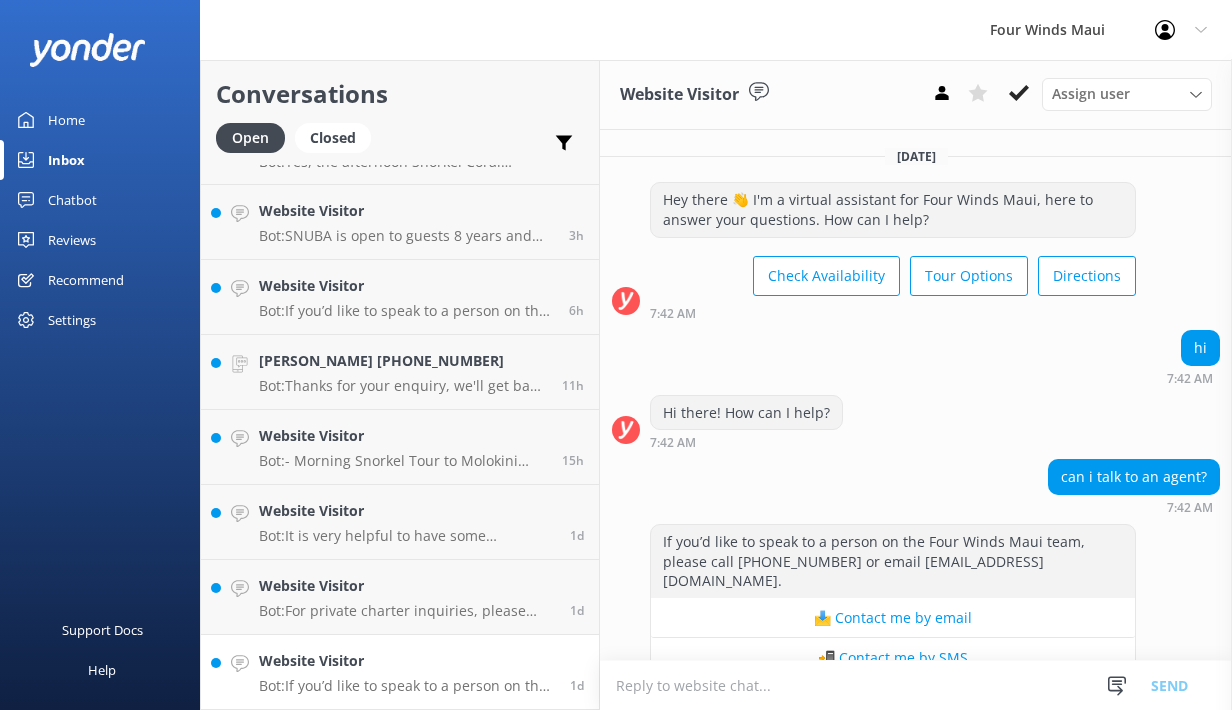 scroll, scrollTop: 23, scrollLeft: 0, axis: vertical 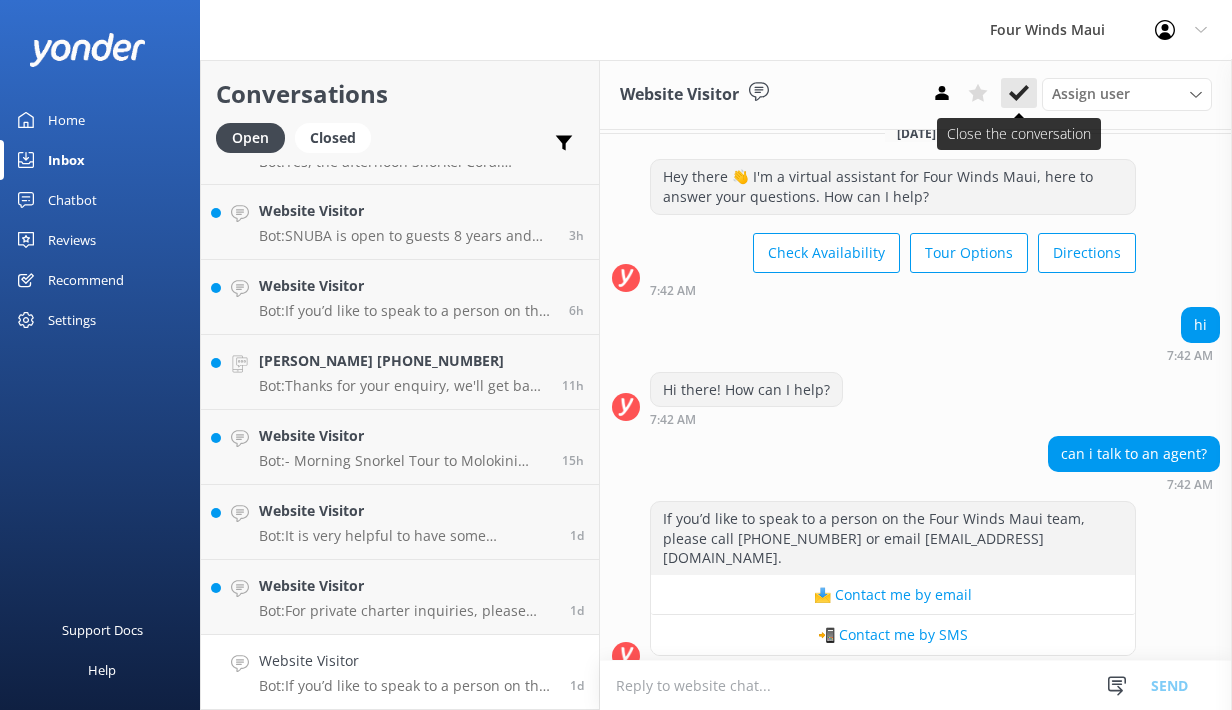 click 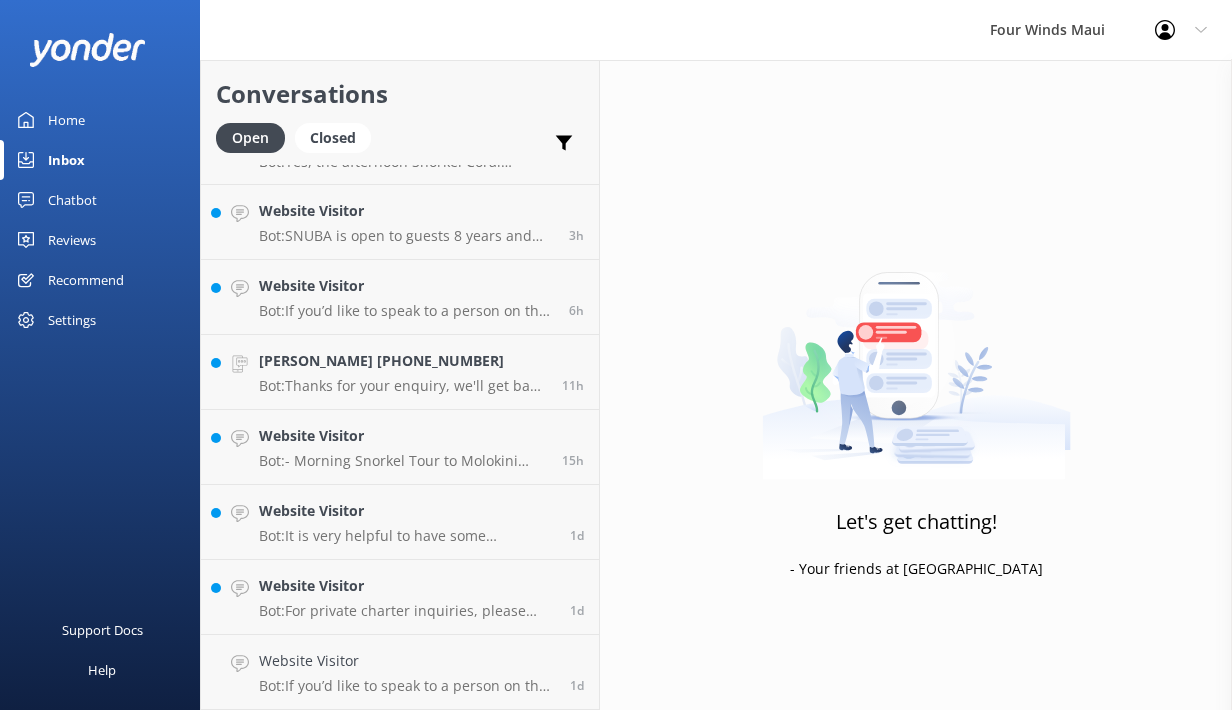 scroll, scrollTop: 0, scrollLeft: 0, axis: both 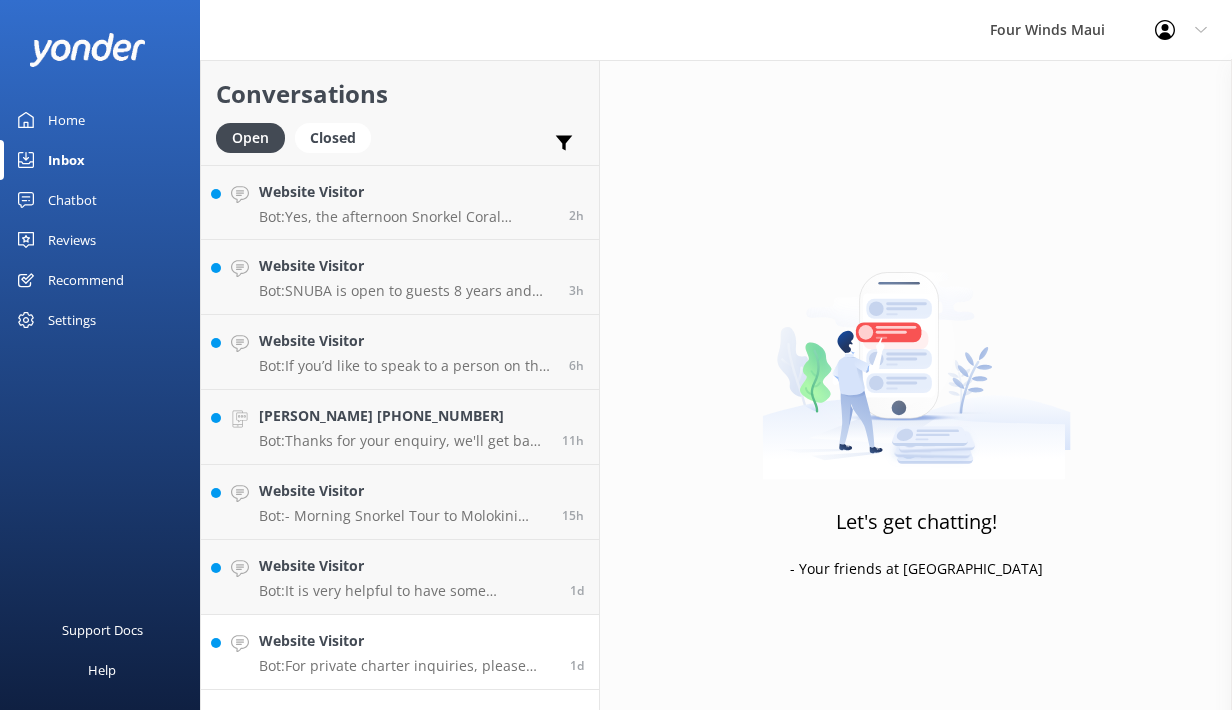 click on "Bot:  For private charter inquiries, please contact [PERSON_NAME] at [PHONE_NUMBER] or [EMAIL_ADDRESS][DOMAIN_NAME]. You can also learn more about what's included in a private charter by visiting [URL][DOMAIN_NAME]." at bounding box center (407, 666) 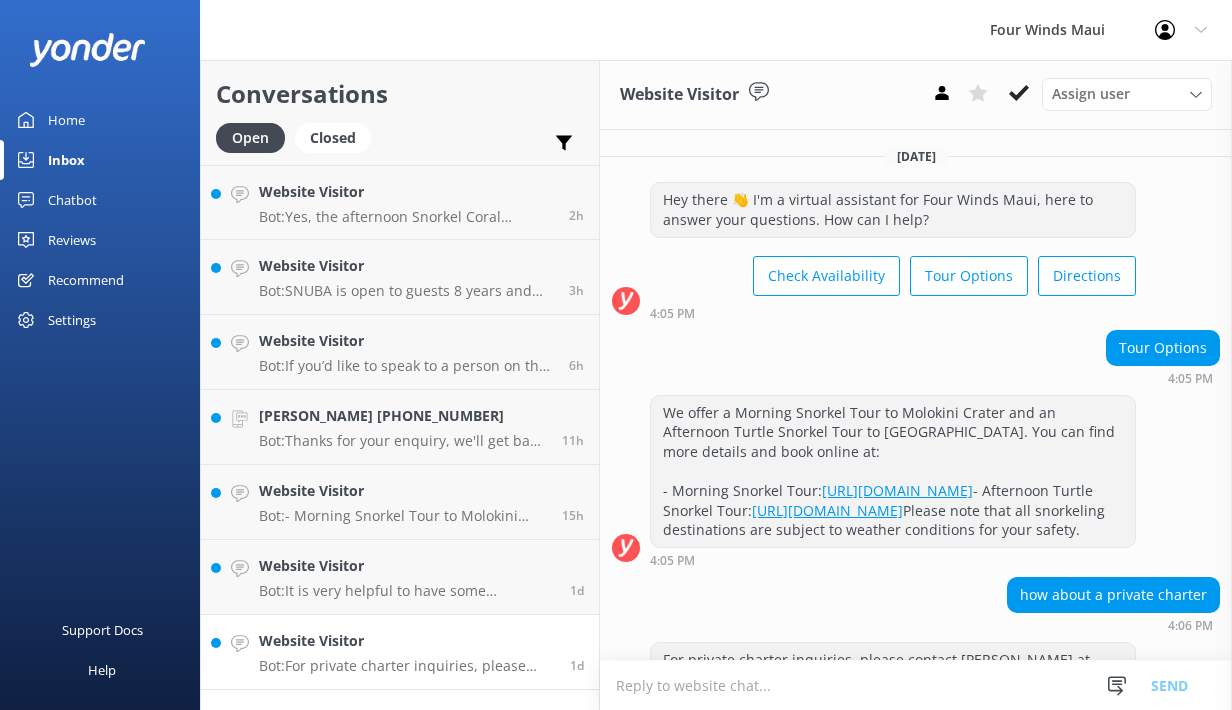 scroll, scrollTop: 190, scrollLeft: 0, axis: vertical 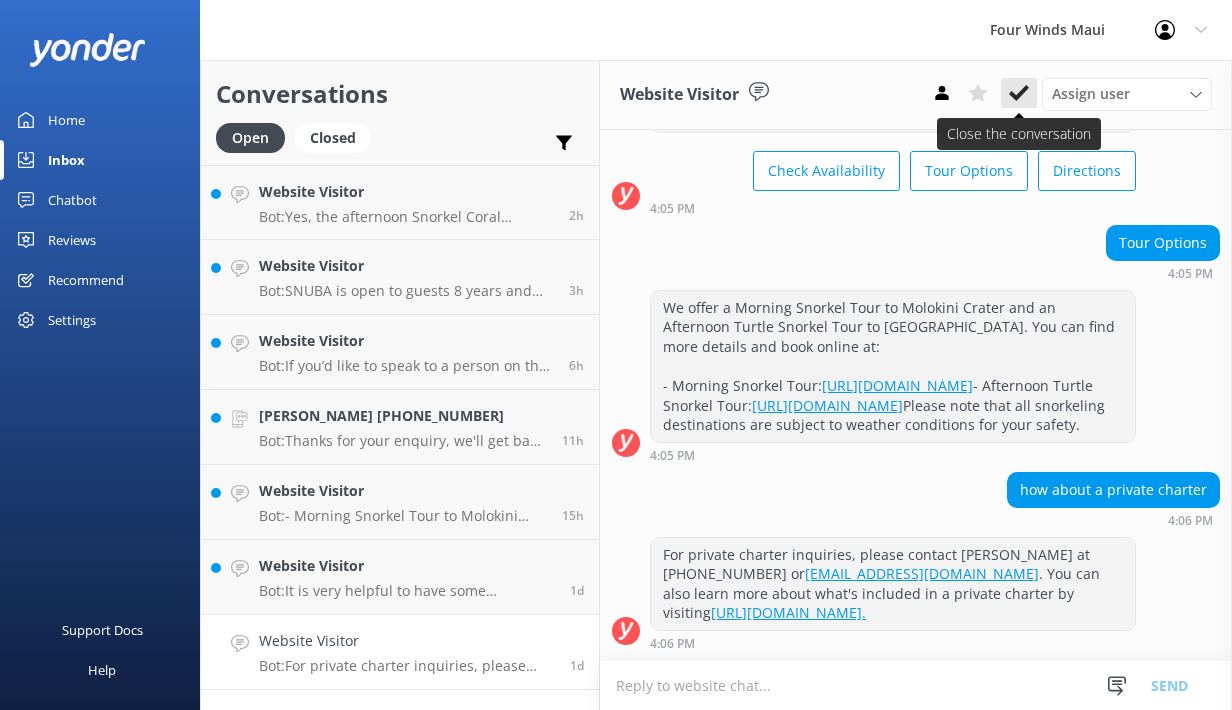 click 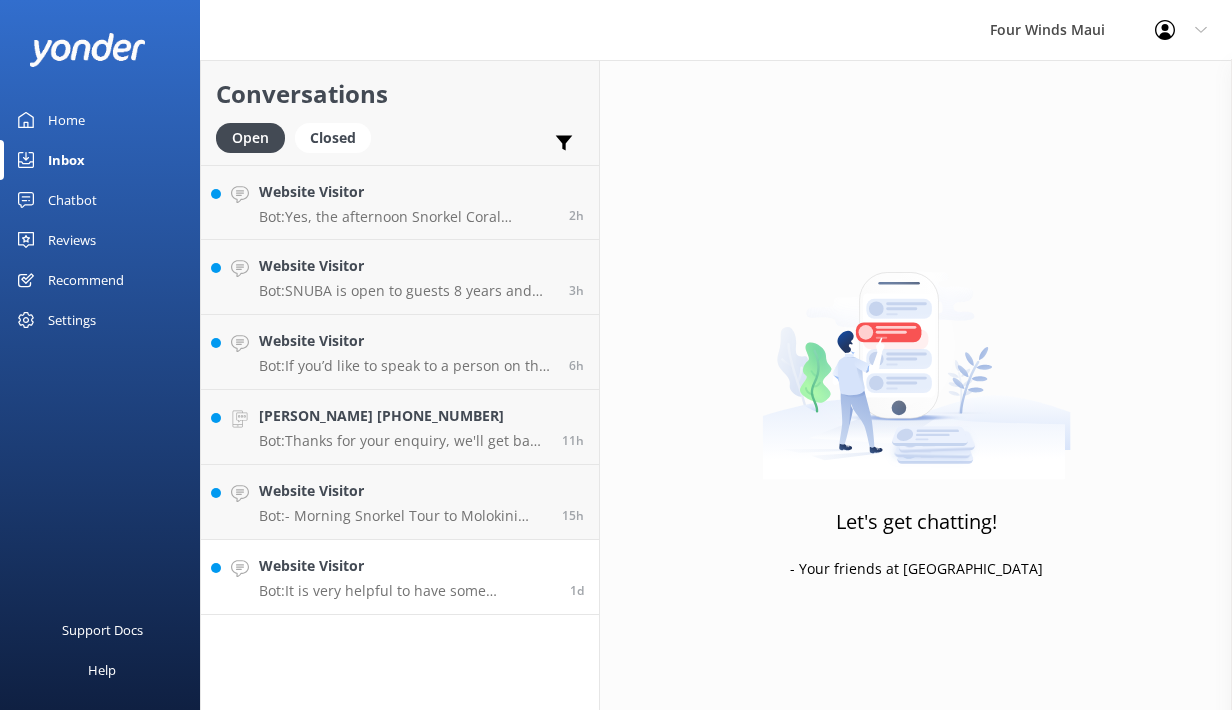 click on "Website Visitor Bot:  It is very helpful to have some experience in the water for snorkeling. While our crew is there to assist and we provide a flotation belt, it's important to remain calm and understand that there will not be any areas where you can touch or stand. 1d" at bounding box center (400, 577) 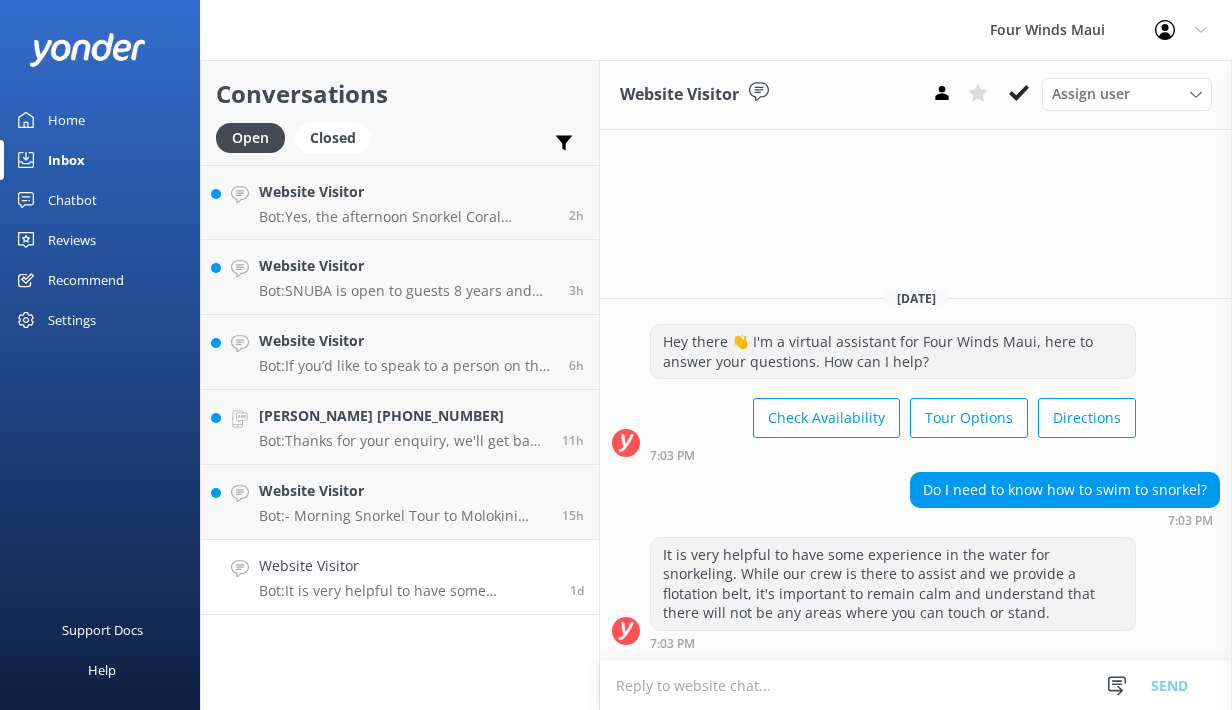click on "Bot:  It is very helpful to have some experience in the water for snorkeling. While our crew is there to assist and we provide a flotation belt, it's important to remain calm and understand that there will not be any areas where you can touch or stand." at bounding box center [407, 591] 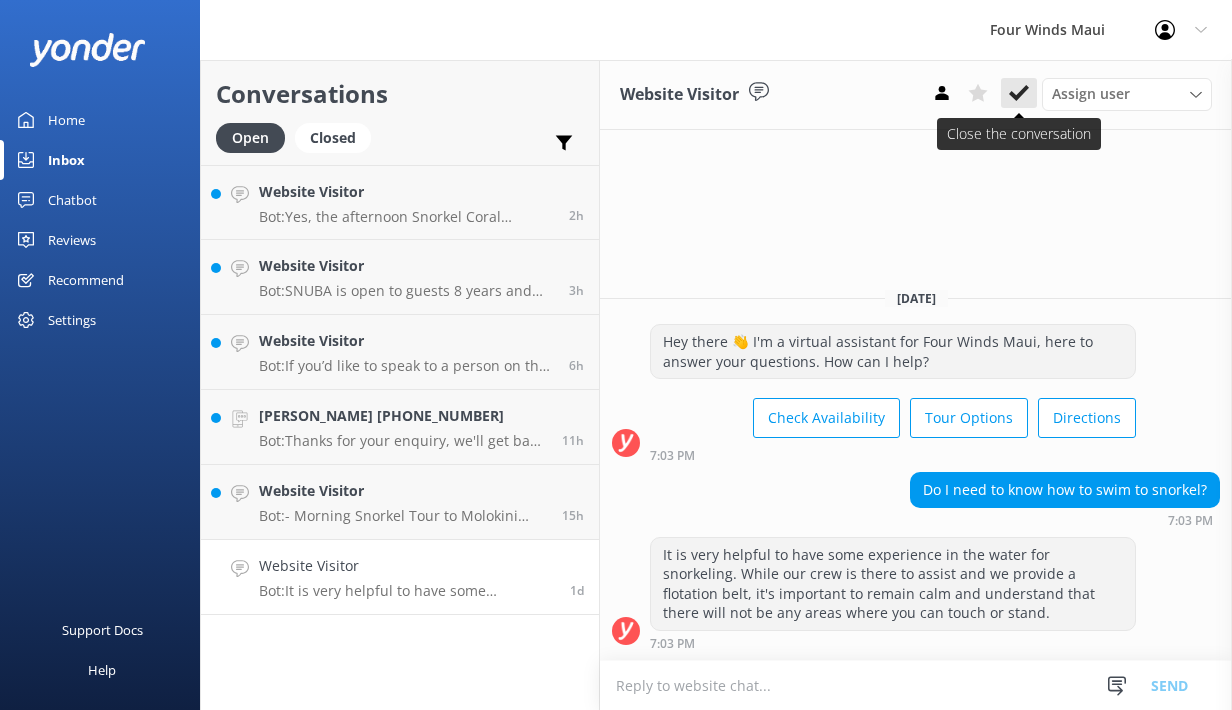 click at bounding box center (1019, 93) 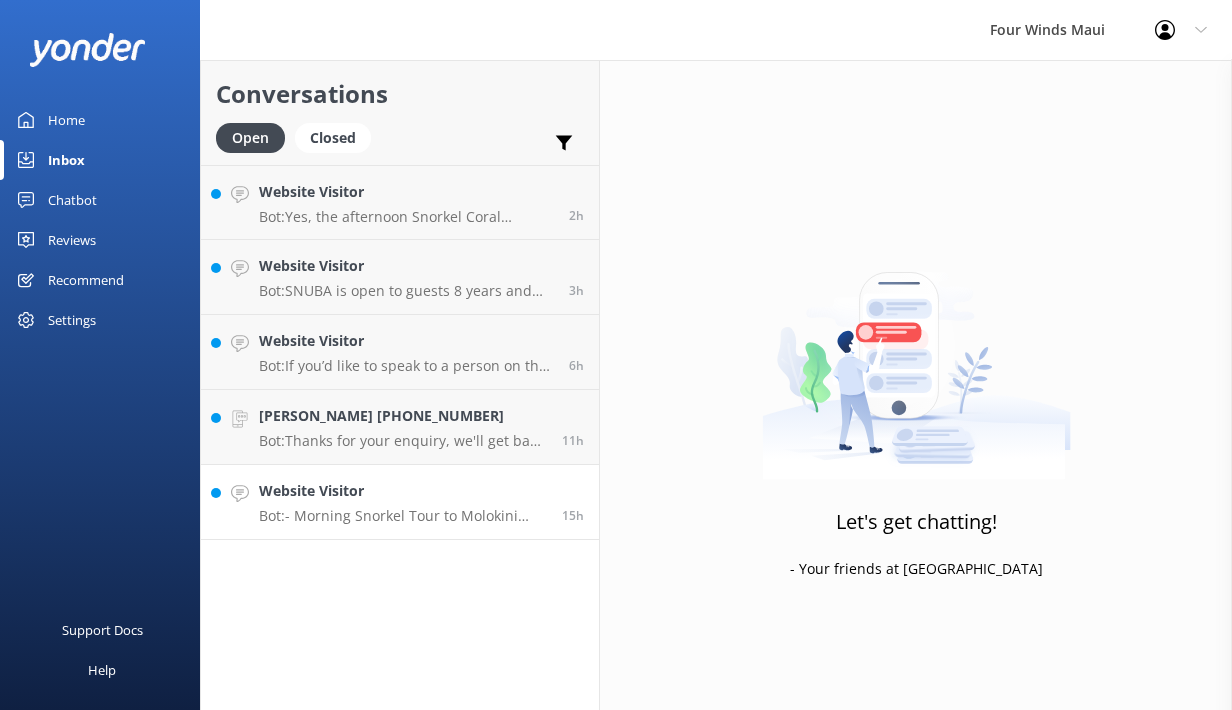click on "Bot:  - Morning Snorkel Tour to Molokini Crater: [URL][DOMAIN_NAME]
- Afternoon Turtle Snorkel Tour to [GEOGRAPHIC_DATA]: [URL][DOMAIN_NAME]
Please note that all snorkeling destinations are subject to weather conditions for your safety." at bounding box center [403, 516] 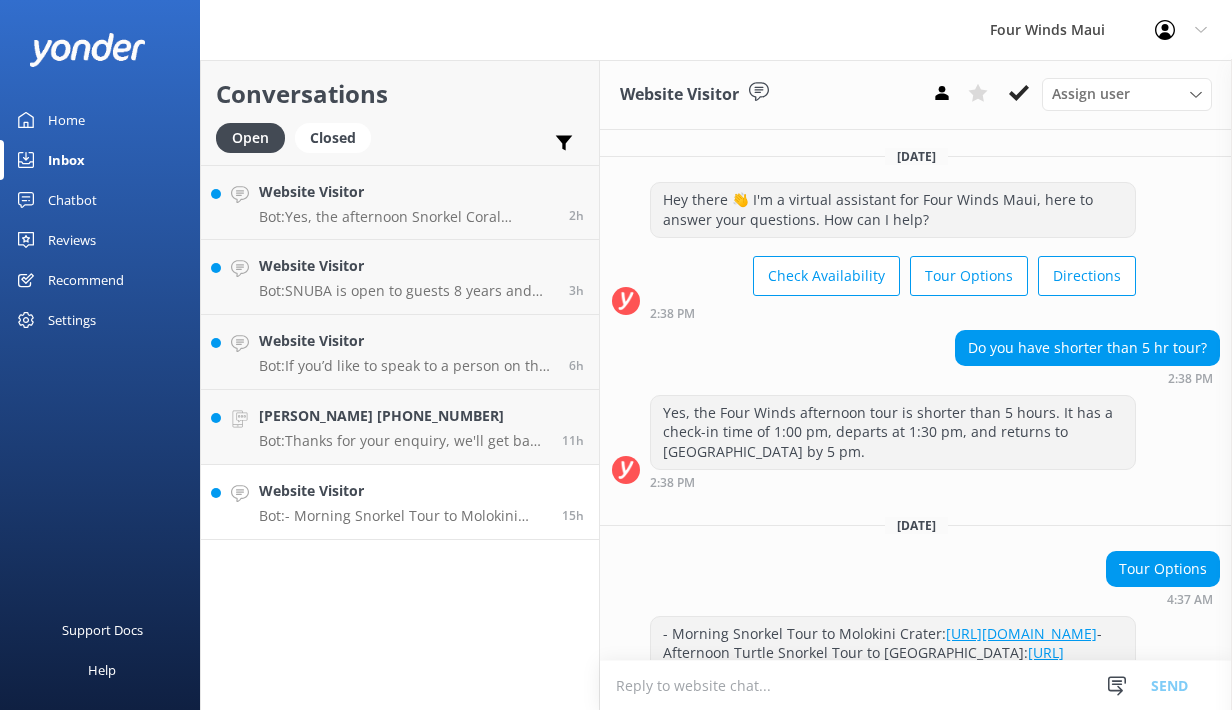 scroll, scrollTop: 147, scrollLeft: 0, axis: vertical 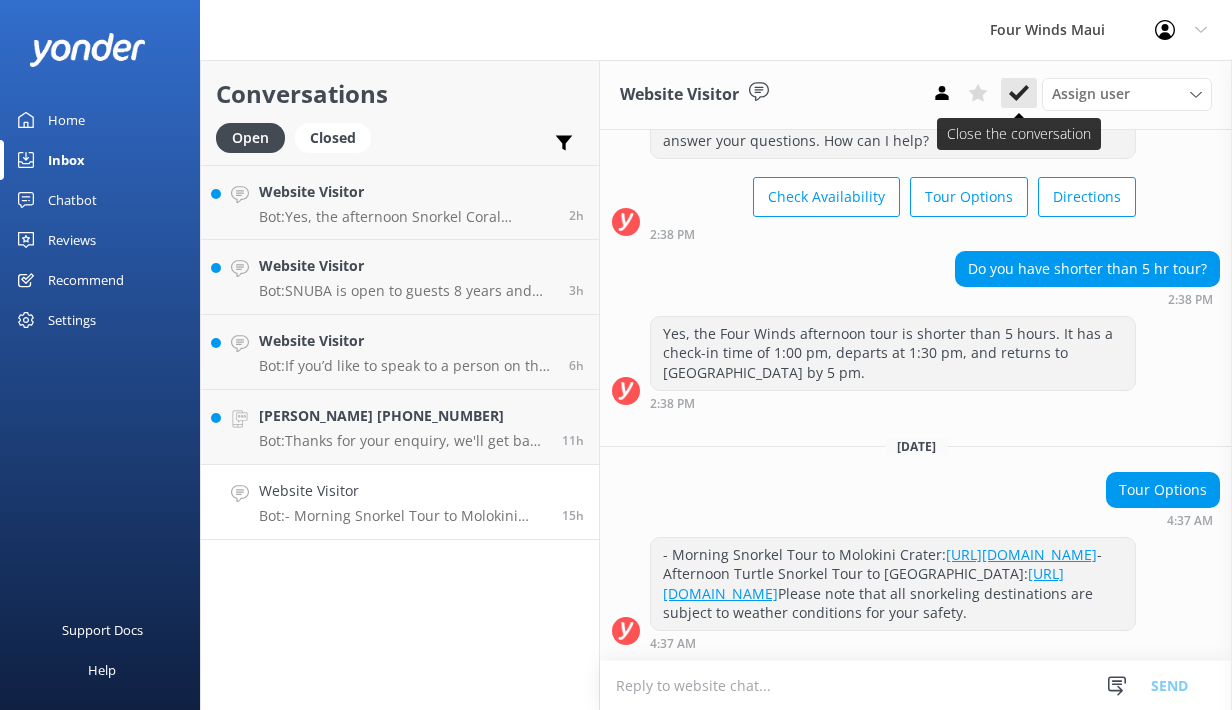 click at bounding box center [1019, 93] 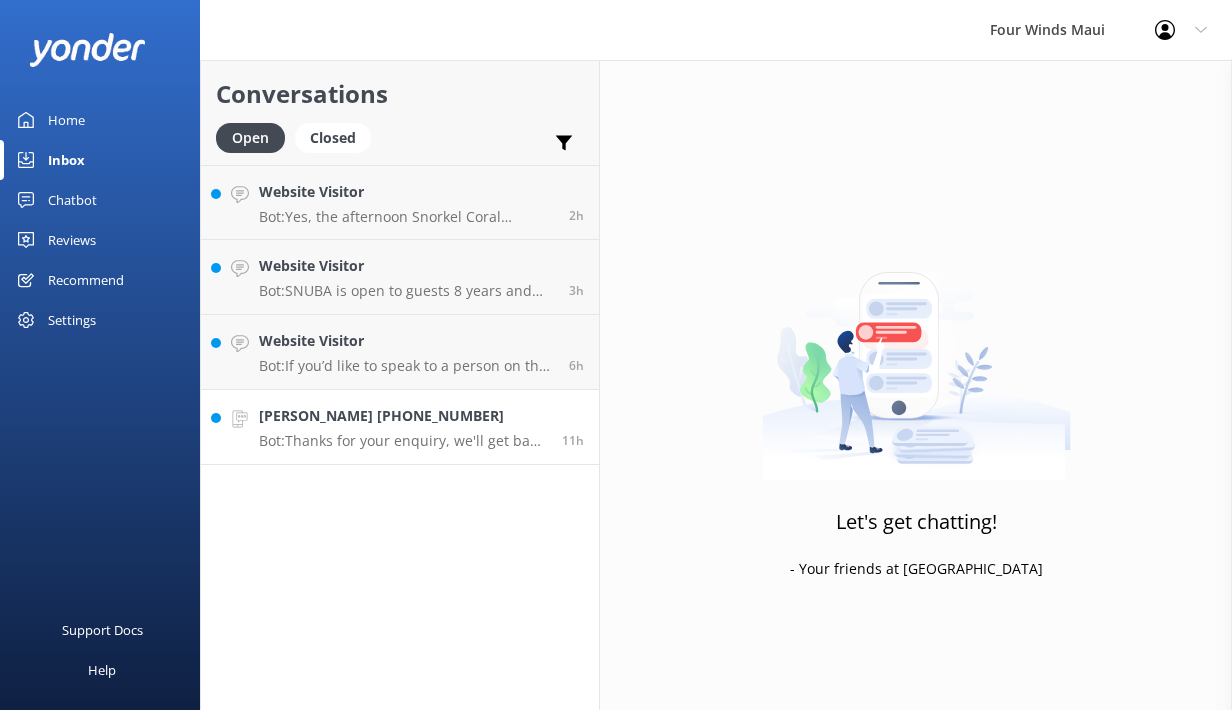 click on "[PERSON_NAME] [PHONE_NUMBER]" at bounding box center [403, 416] 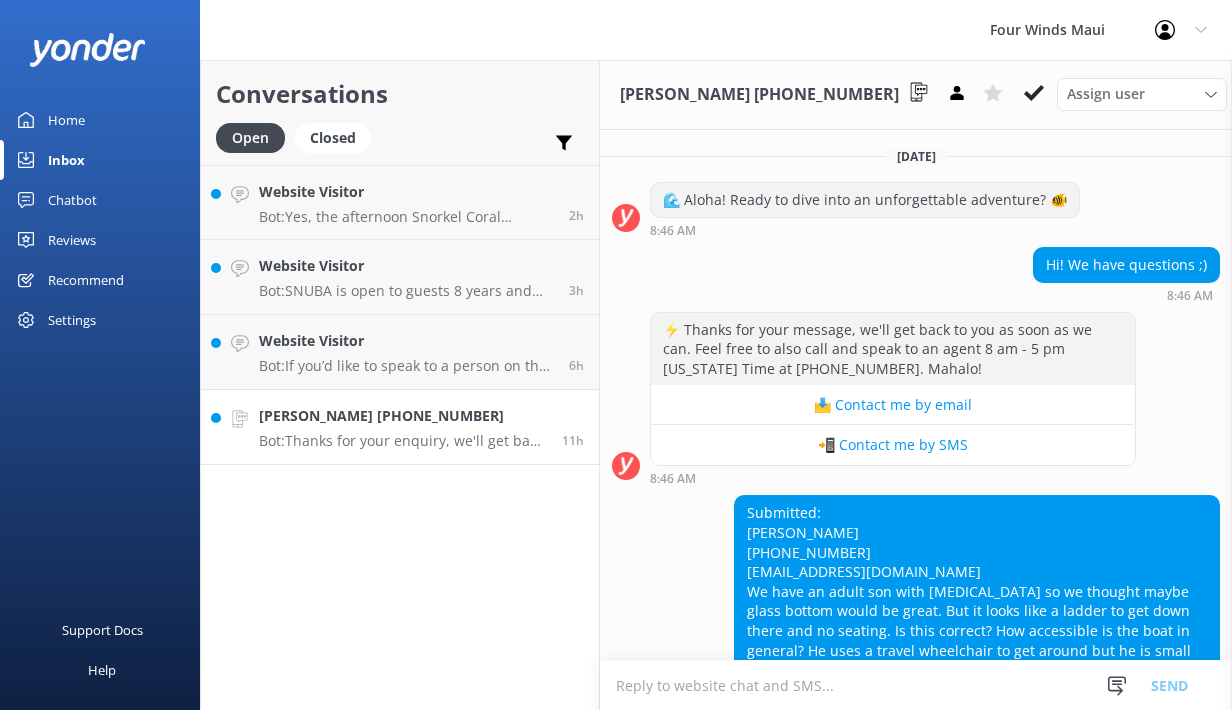 scroll, scrollTop: 169, scrollLeft: 0, axis: vertical 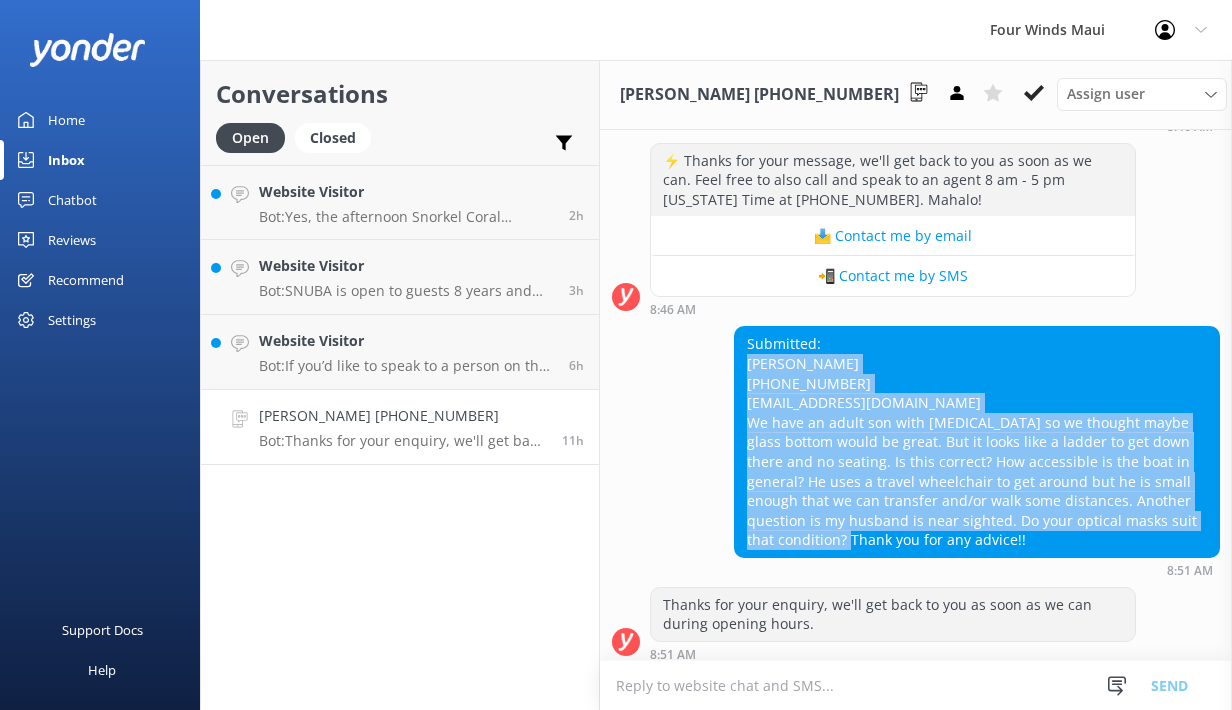 drag, startPoint x: 938, startPoint y: 533, endPoint x: 693, endPoint y: 357, distance: 301.66373 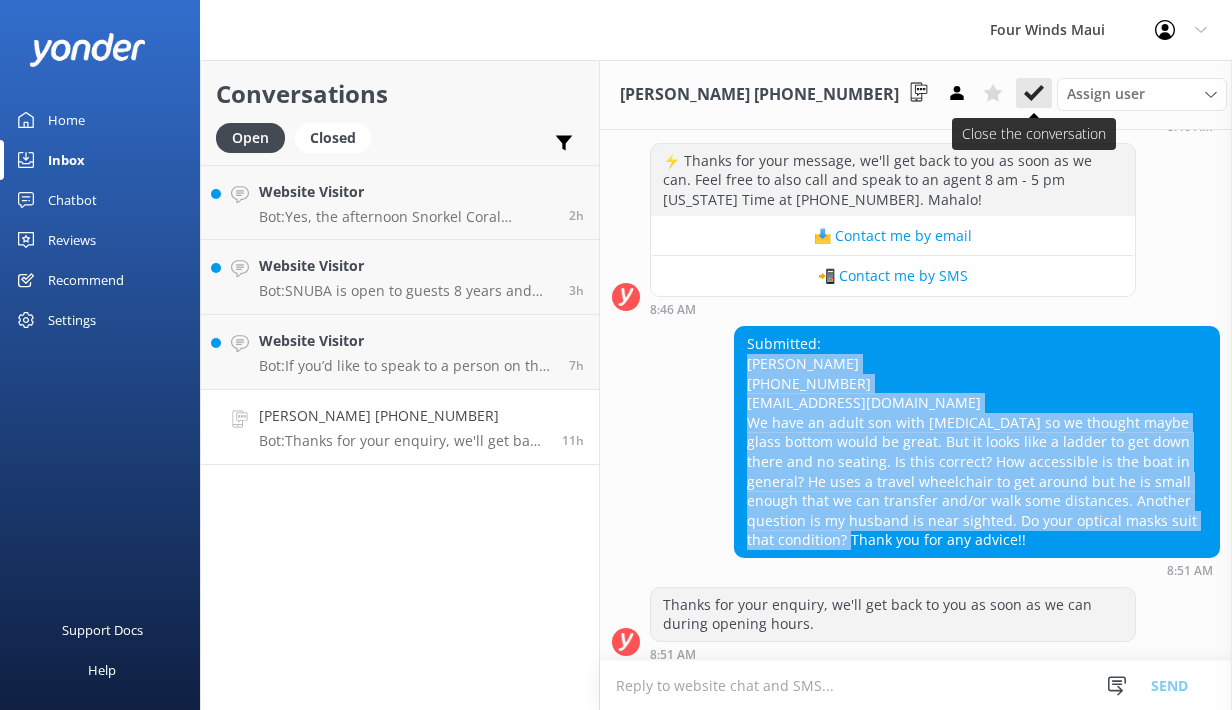 click 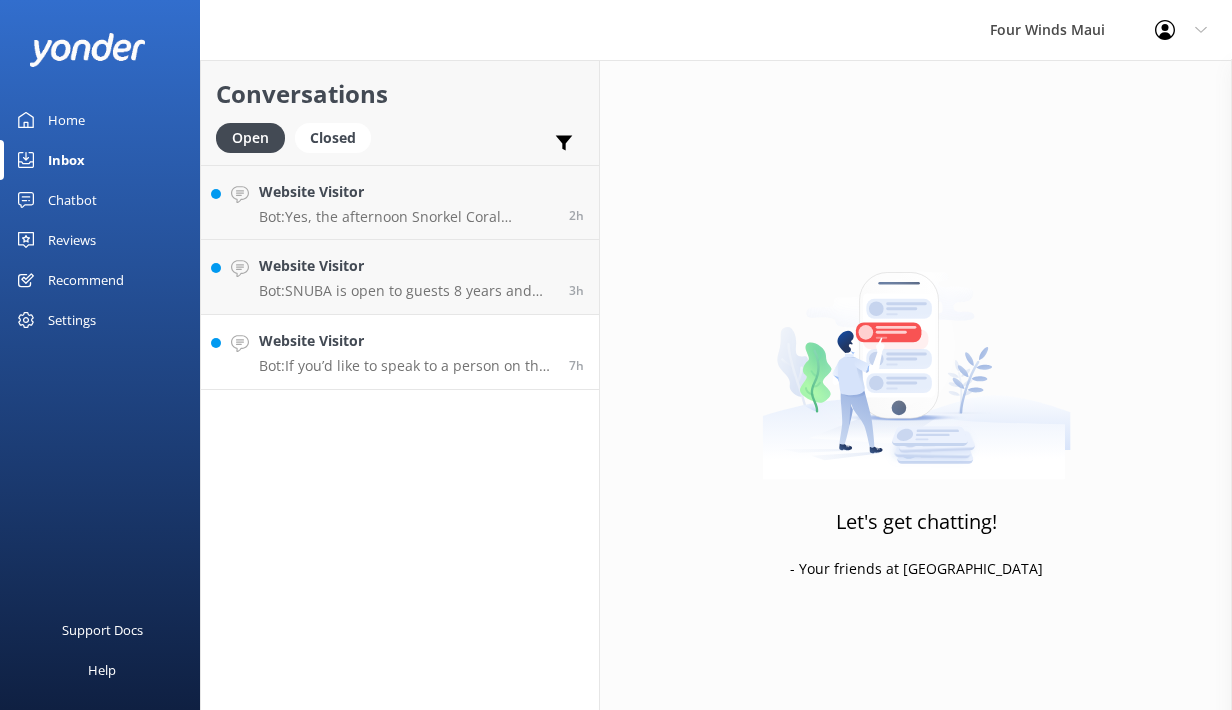 click on "Website Visitor" at bounding box center [406, 341] 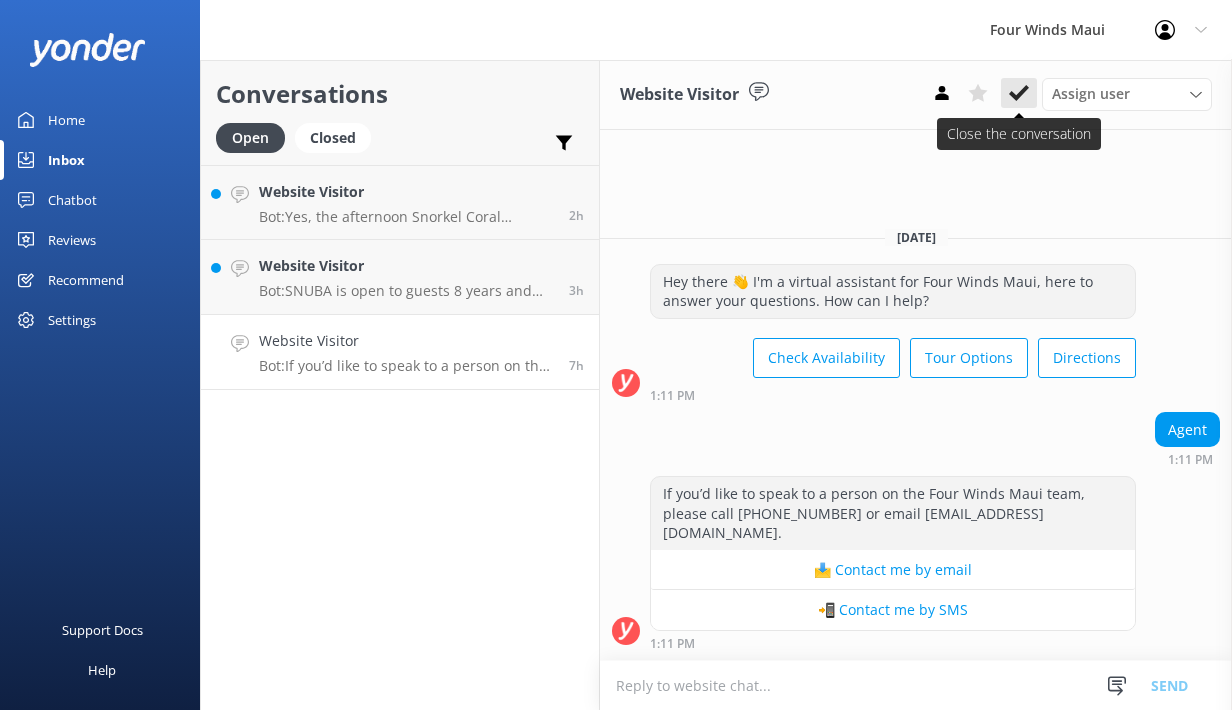 click 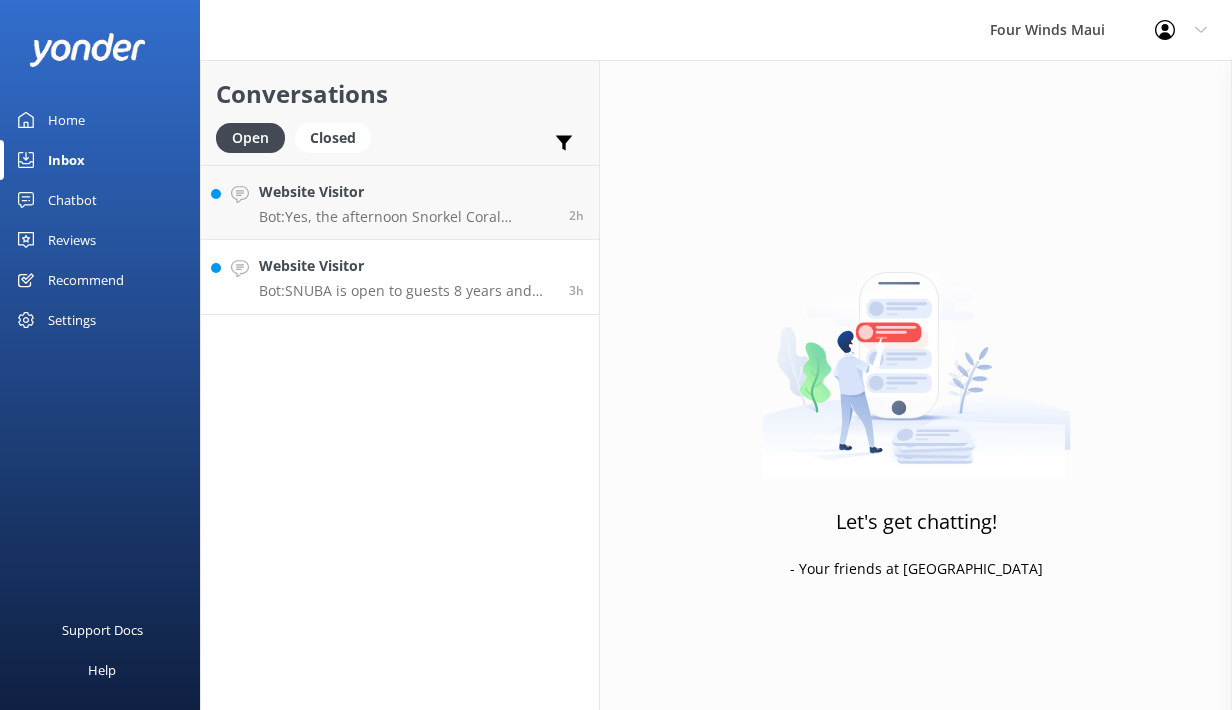 click on "Bot:  SNUBA is open to guests 8 years and older with strong swimming skills and no disqualifying health conditions." at bounding box center (406, 291) 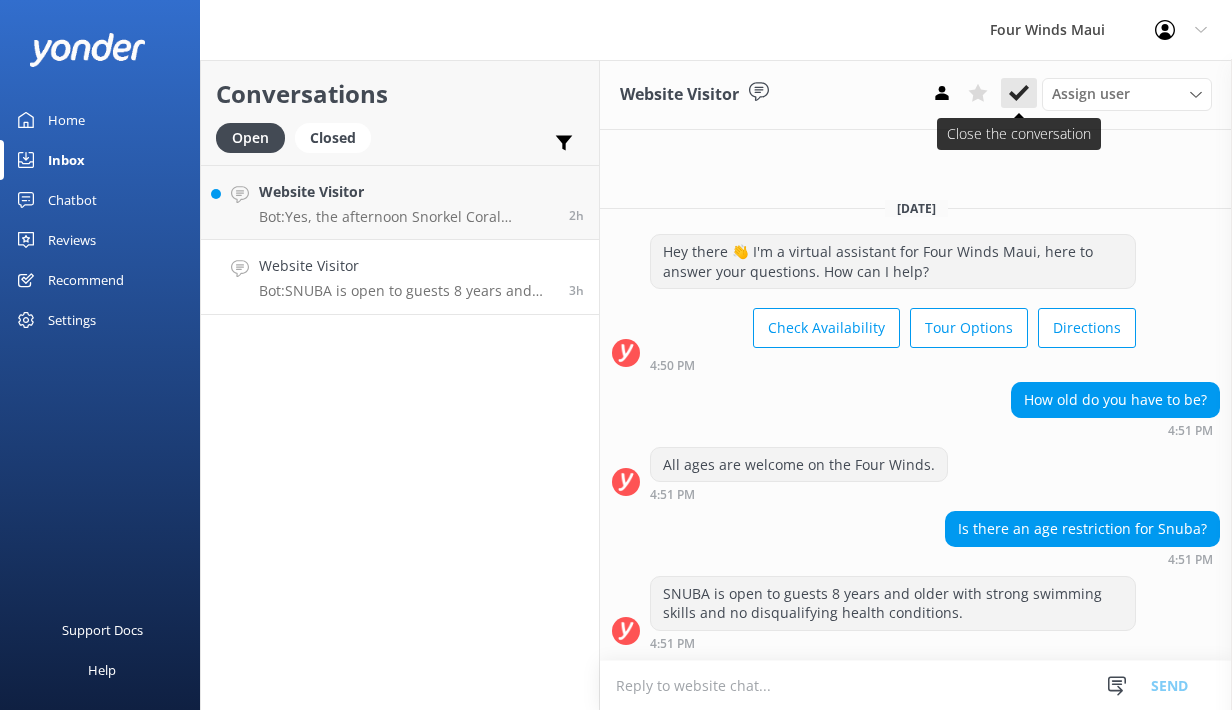 click 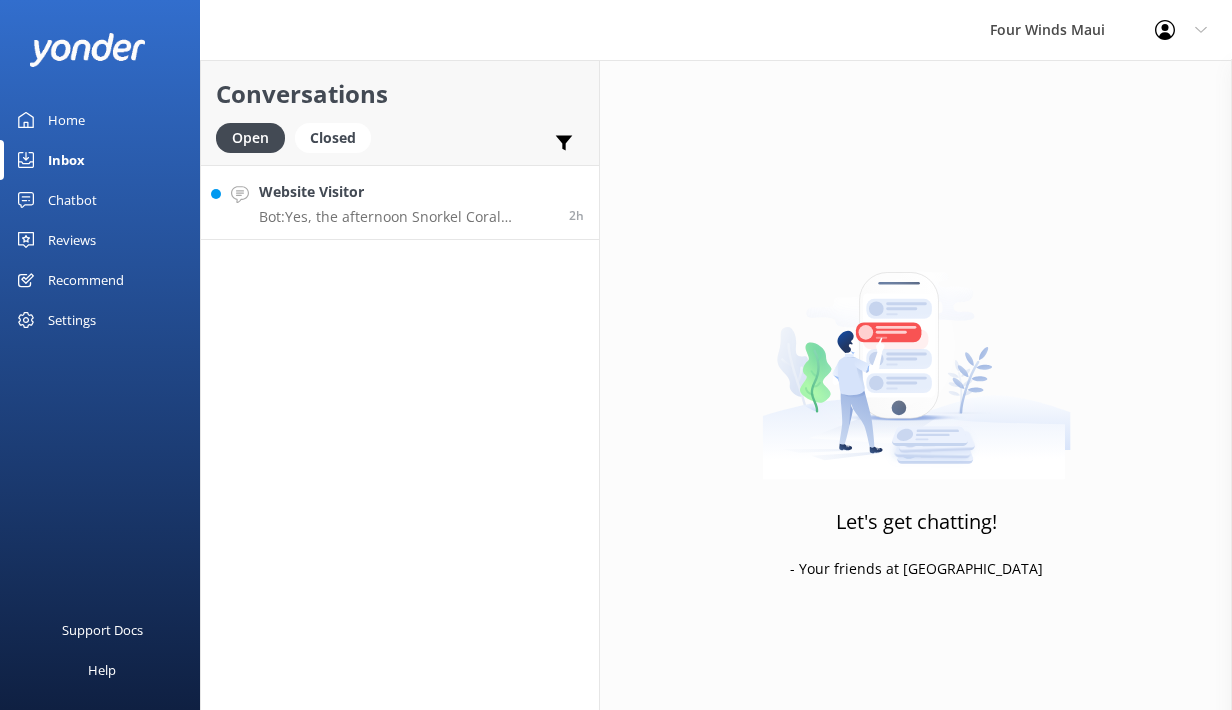 click on "Bot:  Yes, the afternoon Snorkel Coral Gardens Tour offers a good chance to snorkel with Hawaiian green sea turtles, as it is located near the [GEOGRAPHIC_DATA] system where turtles are commonly seen." at bounding box center [406, 217] 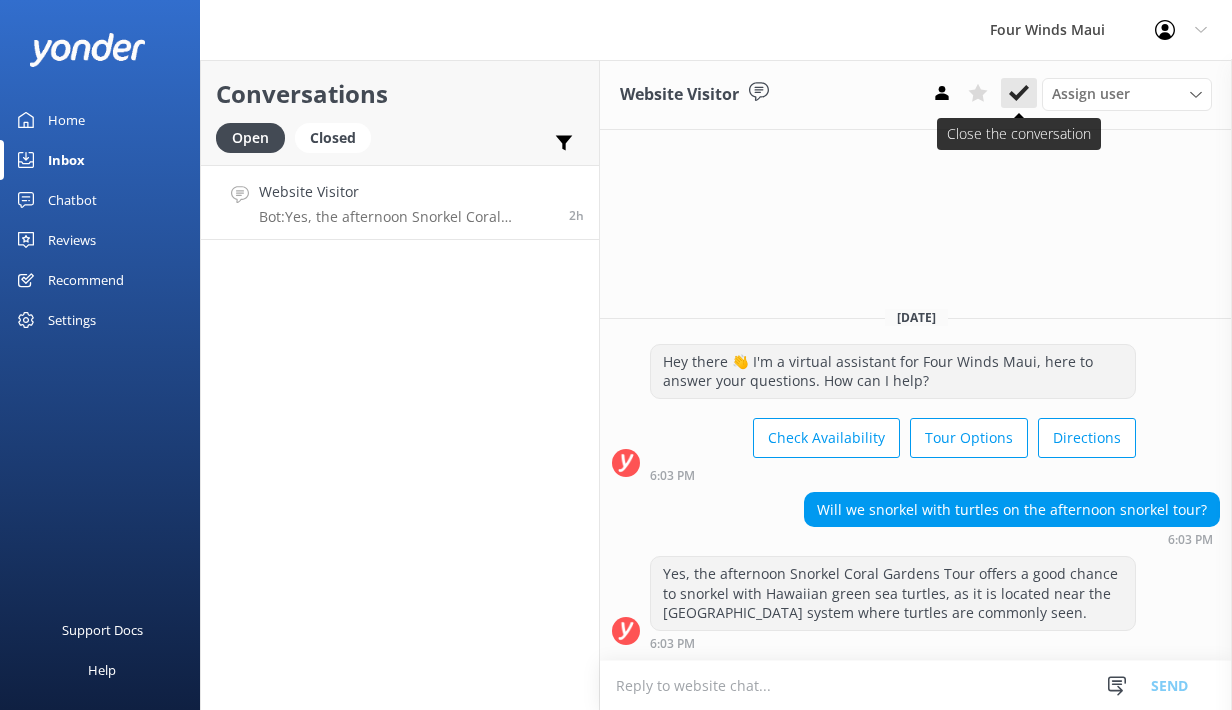 click 